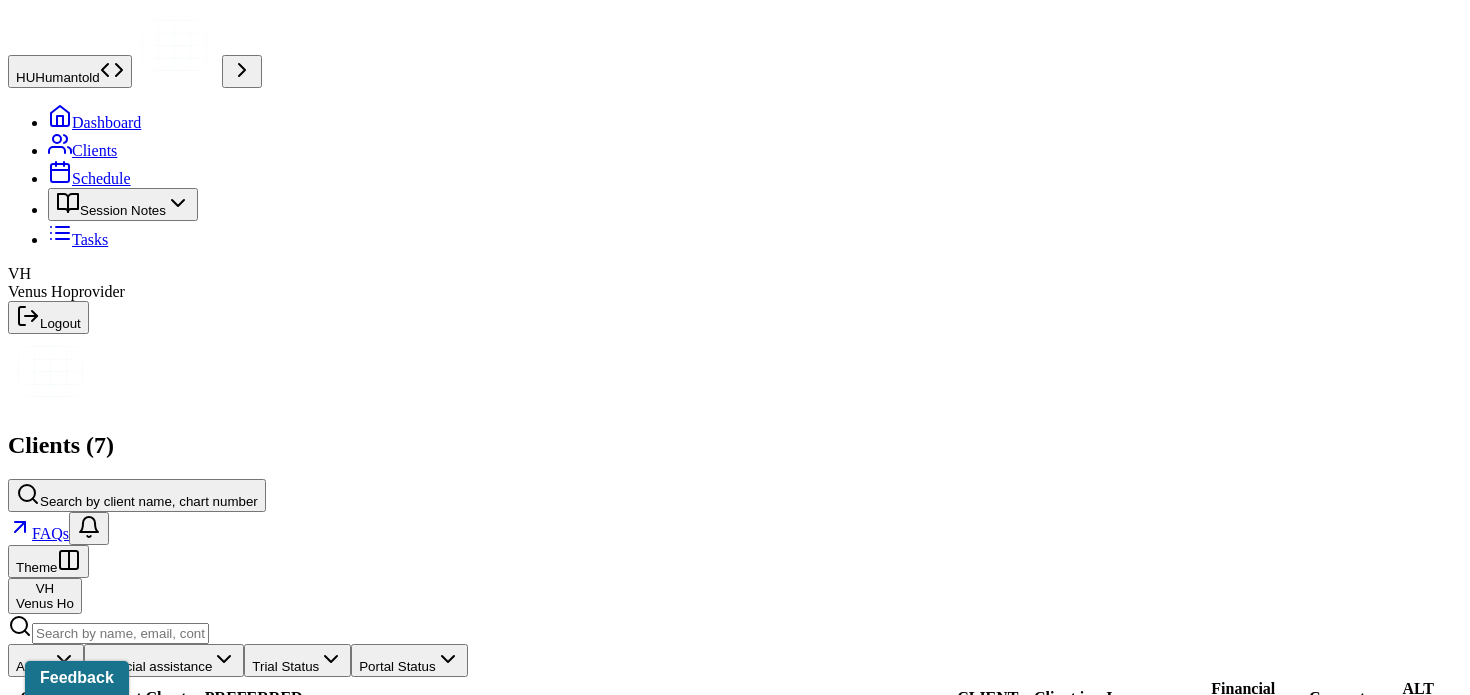 scroll, scrollTop: 0, scrollLeft: 0, axis: both 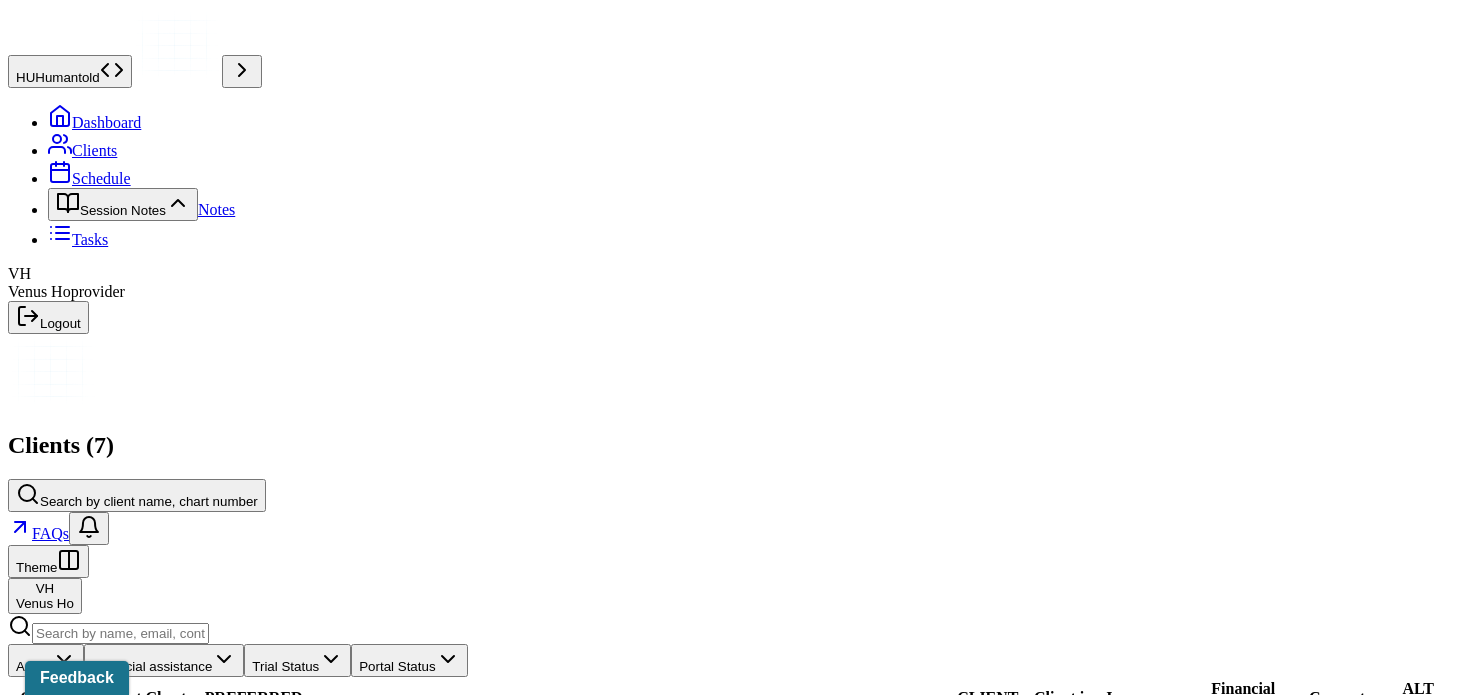 click on "Notes" at bounding box center (216, 209) 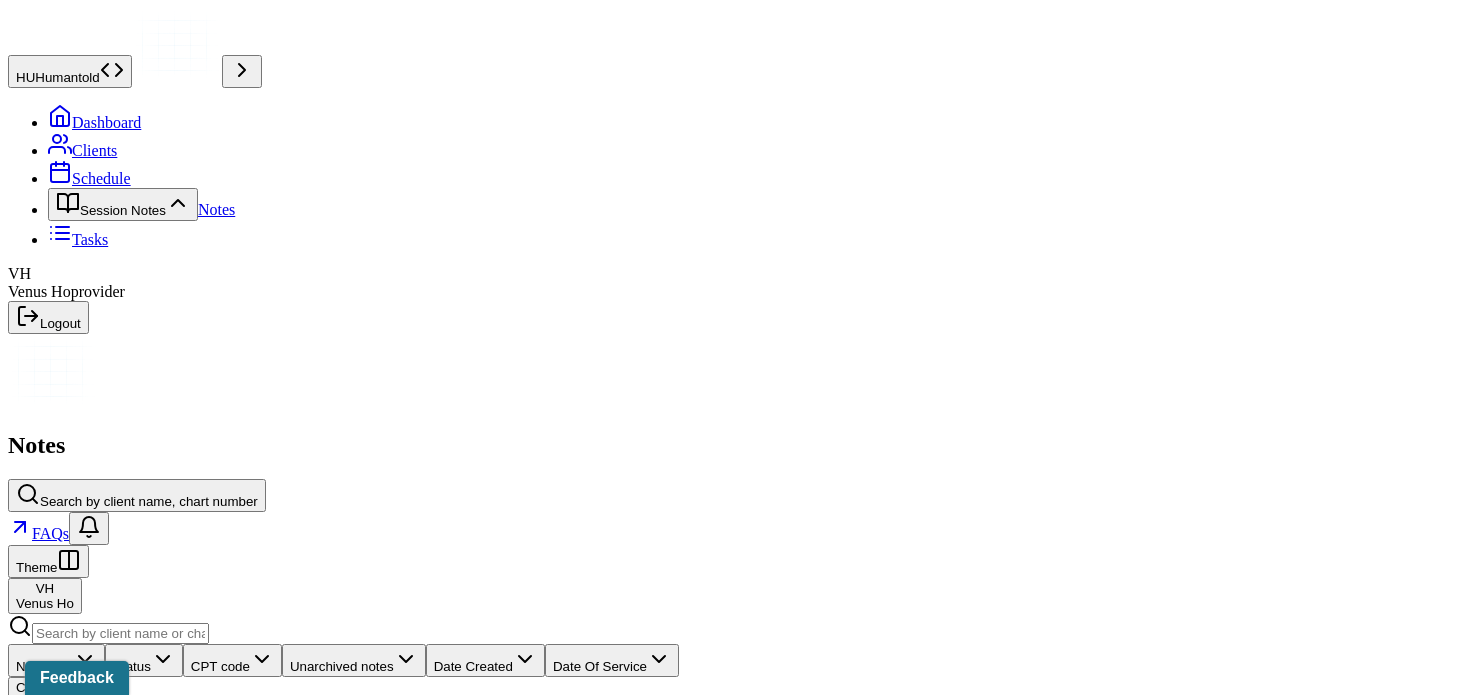 click on "Create note" at bounding box center (51, 687) 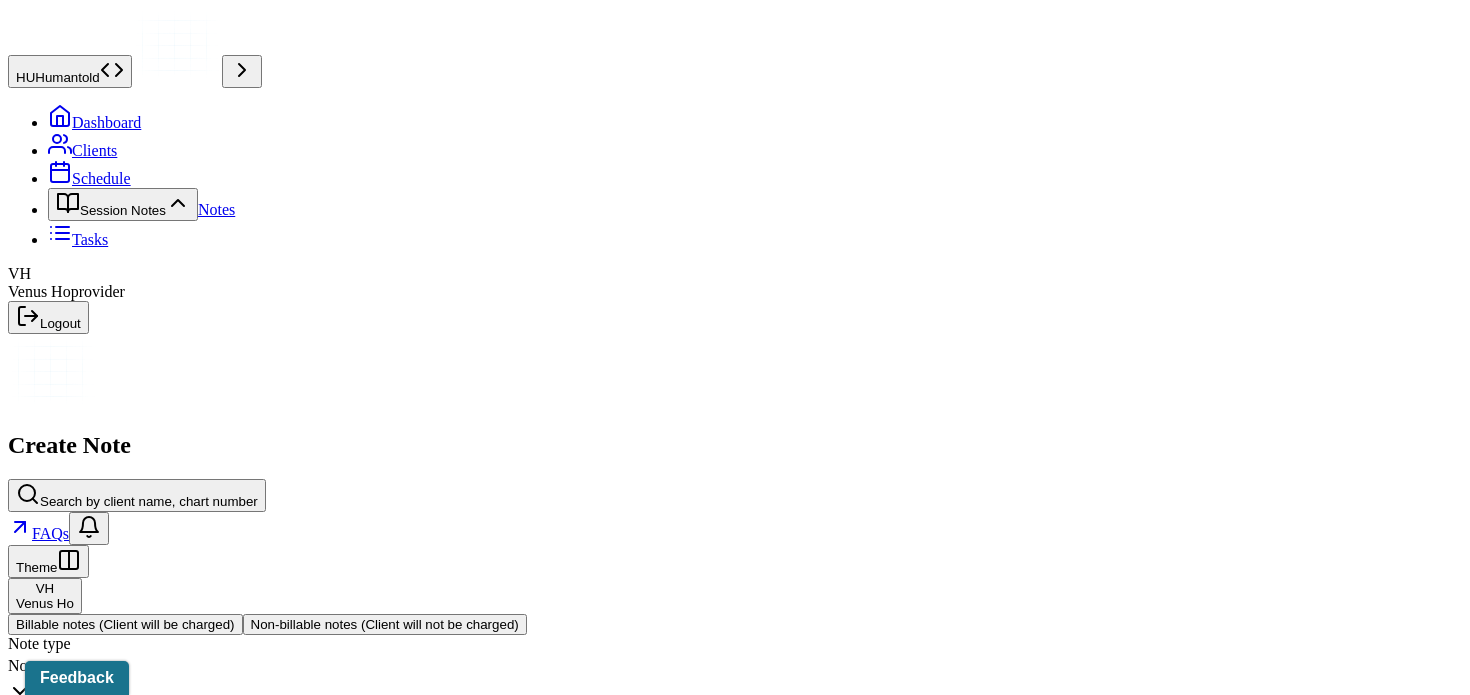 click at bounding box center (768, 666) 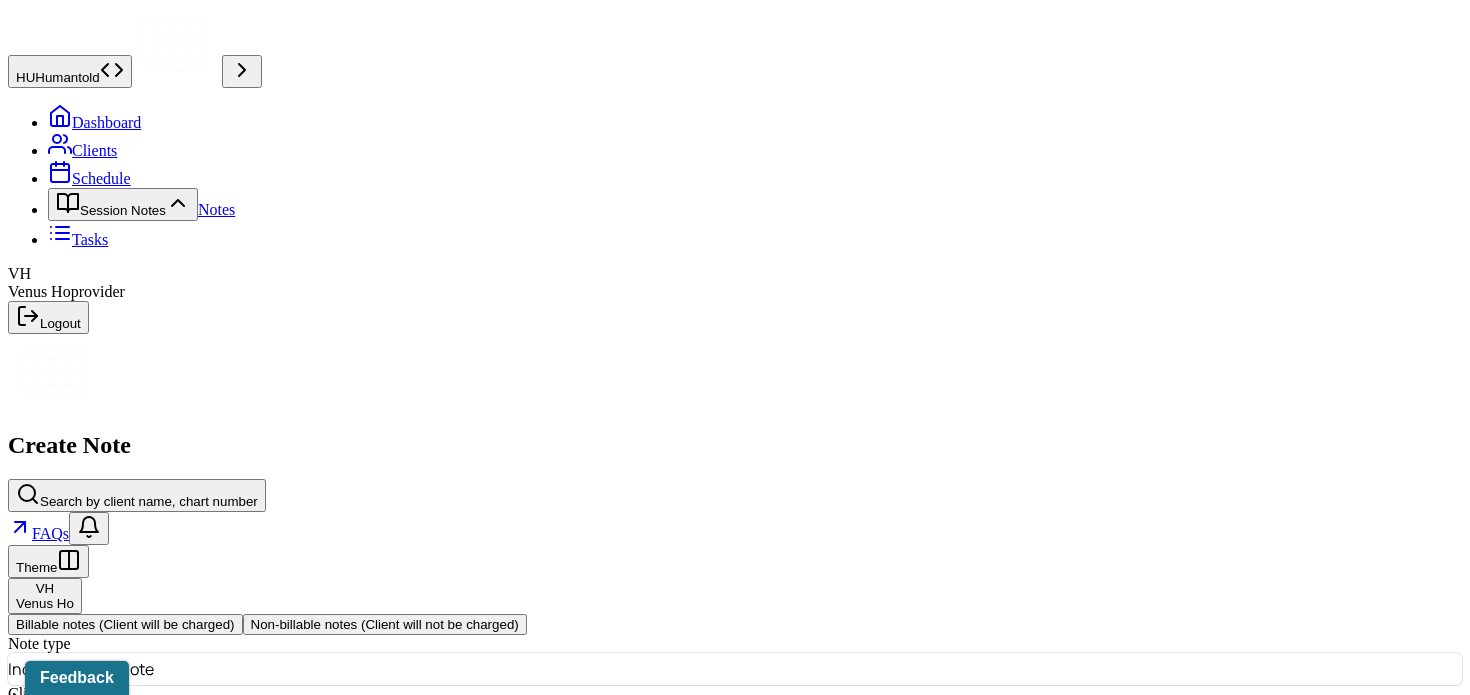 click at bounding box center (776, 780) 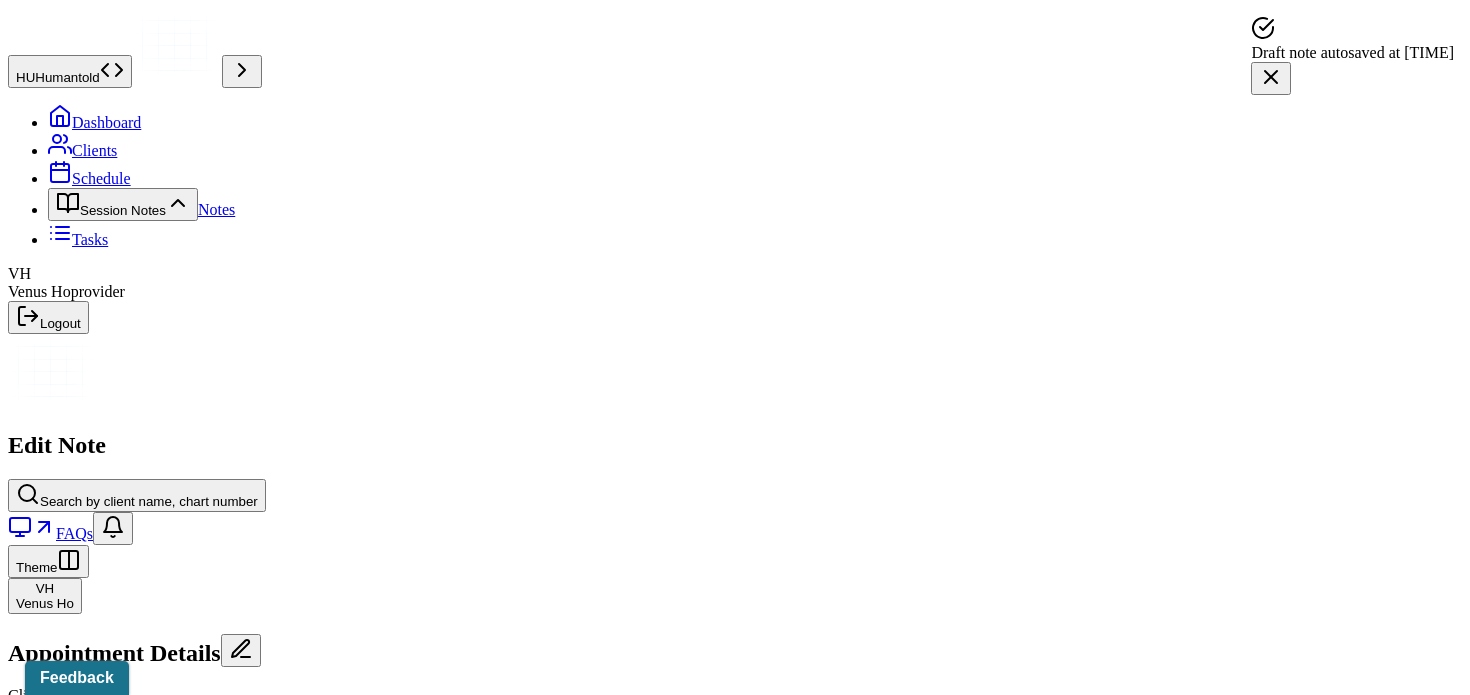 scroll, scrollTop: 239, scrollLeft: 0, axis: vertical 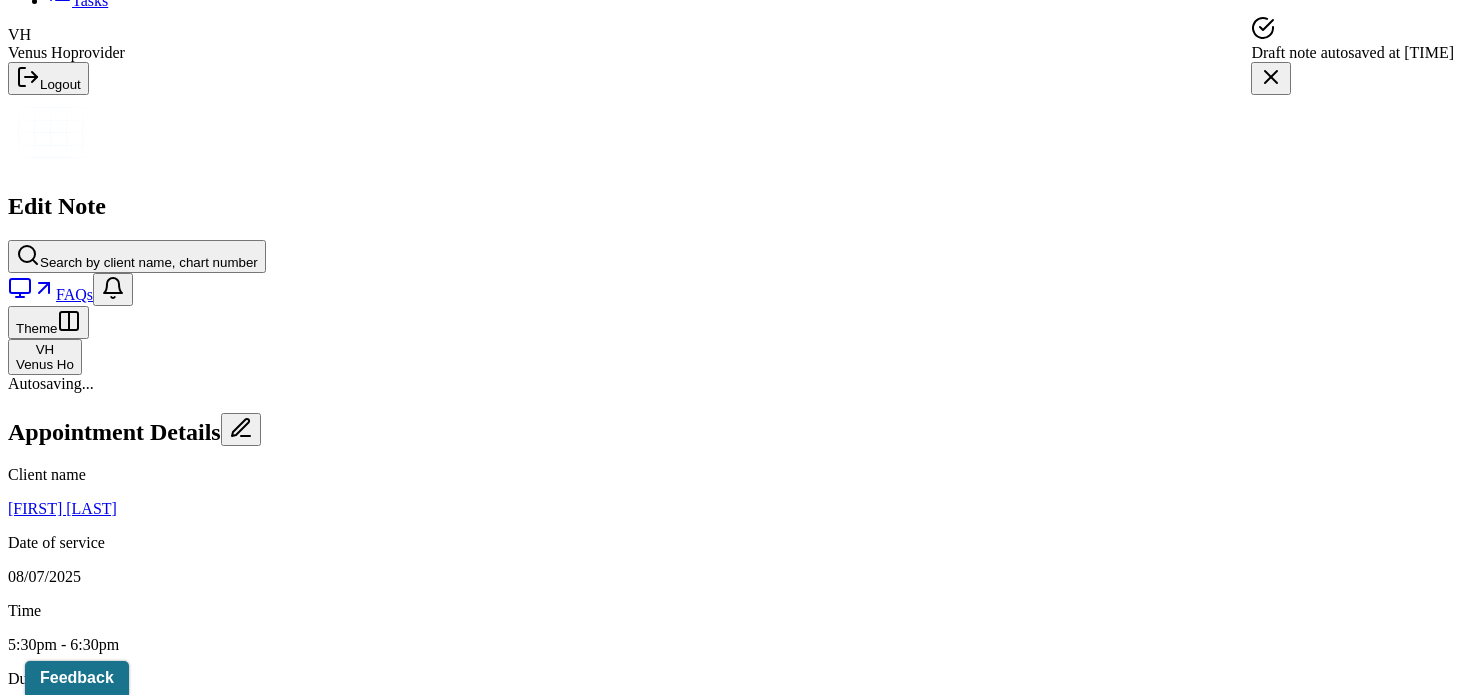 click on "Appointment location" at bounding box center (735, 1105) 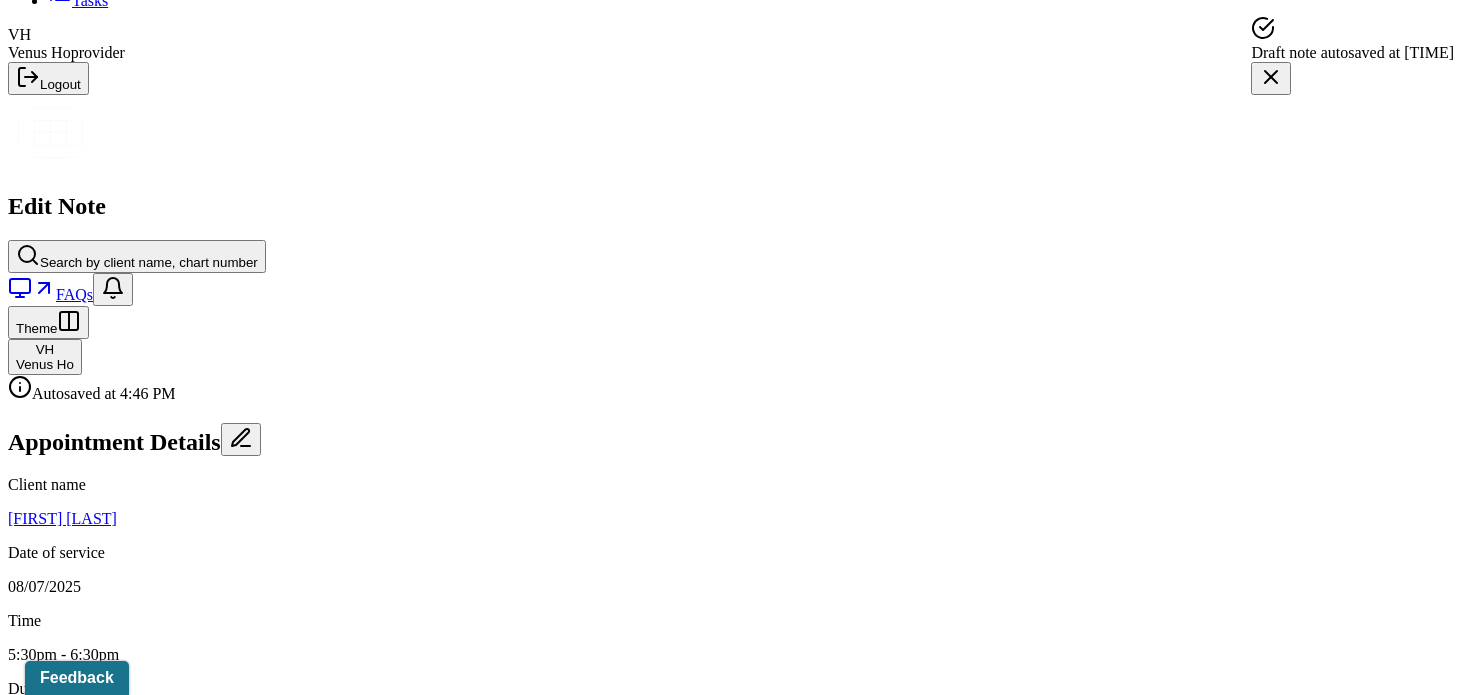 scroll, scrollTop: 286, scrollLeft: 0, axis: vertical 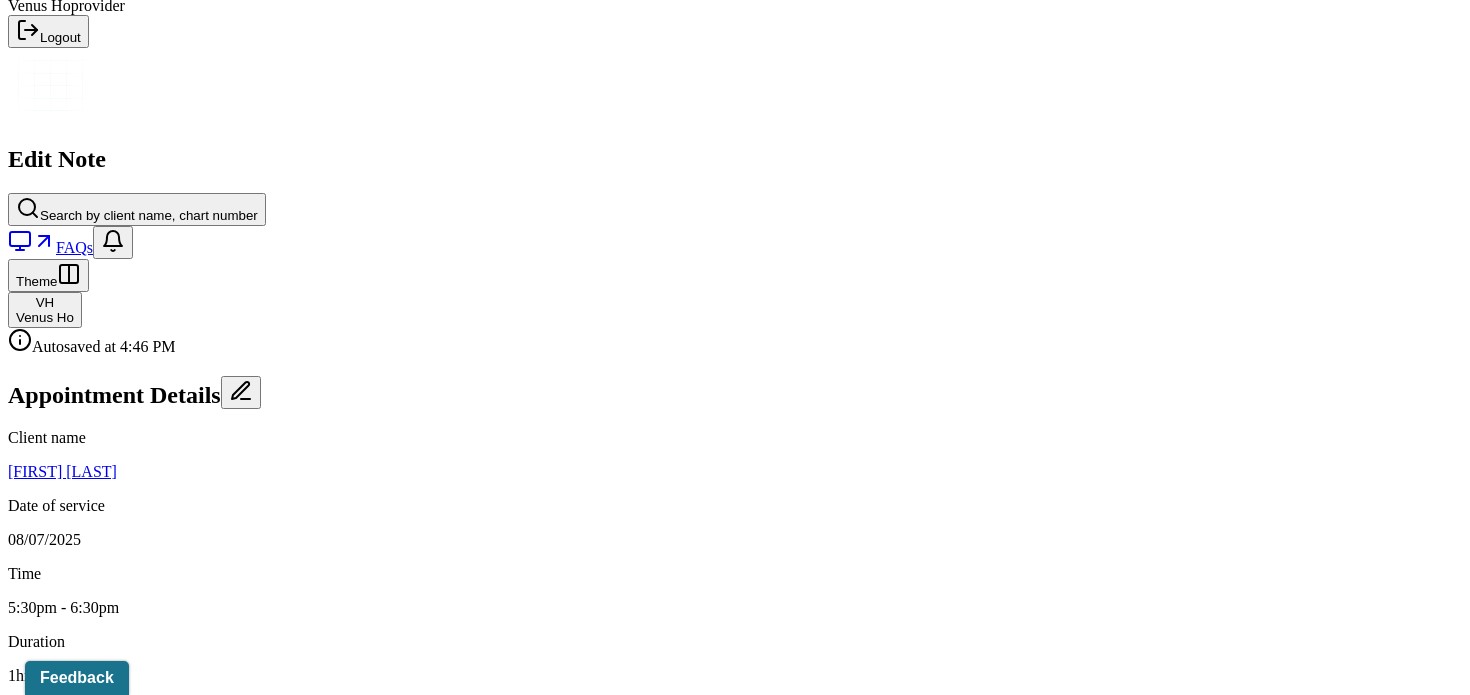 click on "Appointment location" at bounding box center (735, 1136) 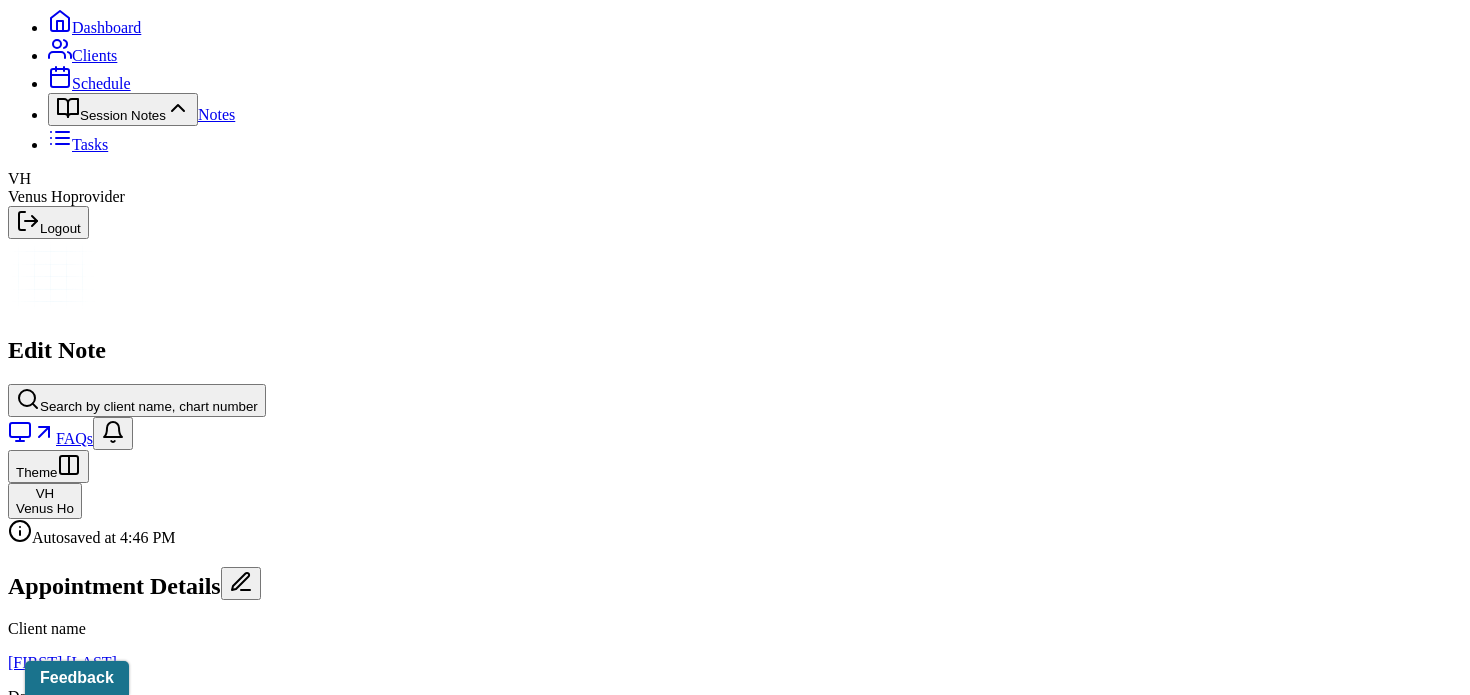 scroll, scrollTop: 124, scrollLeft: 0, axis: vertical 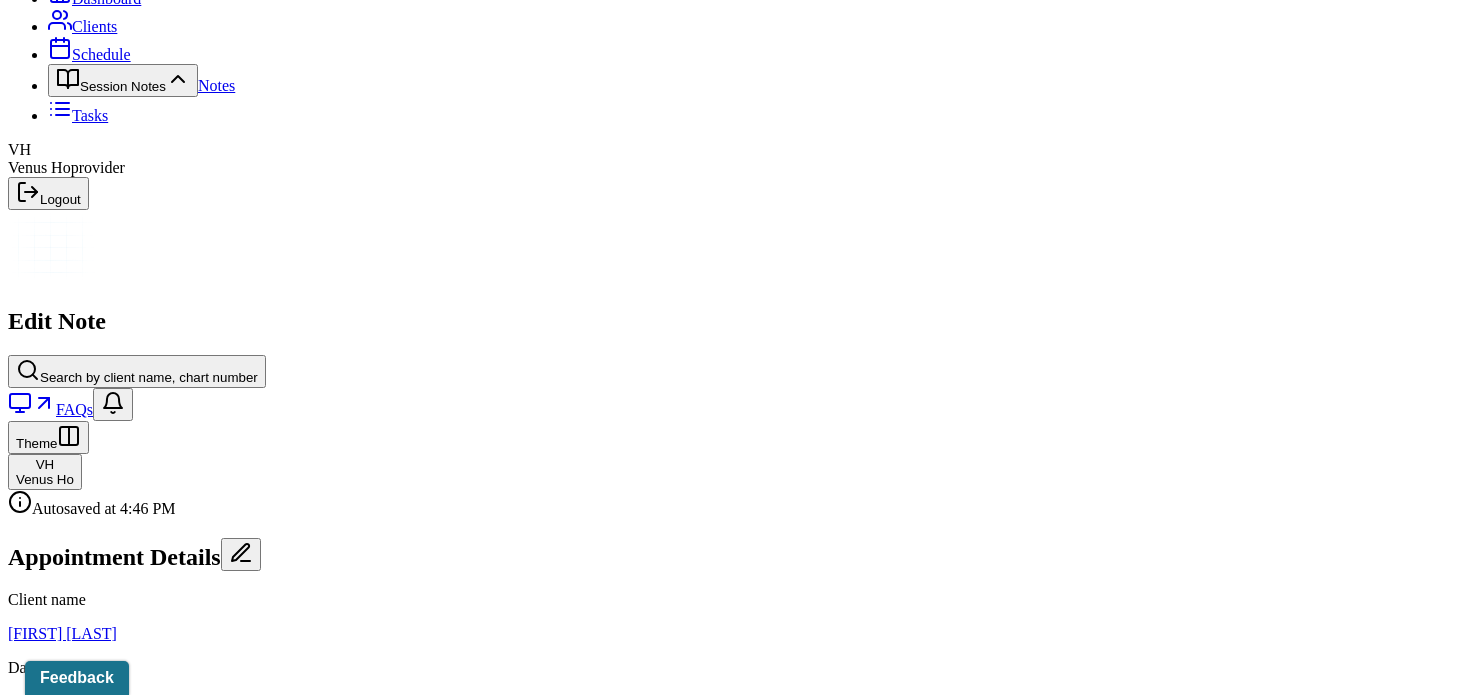 click on "Load previous session note" at bounding box center [109, 1151] 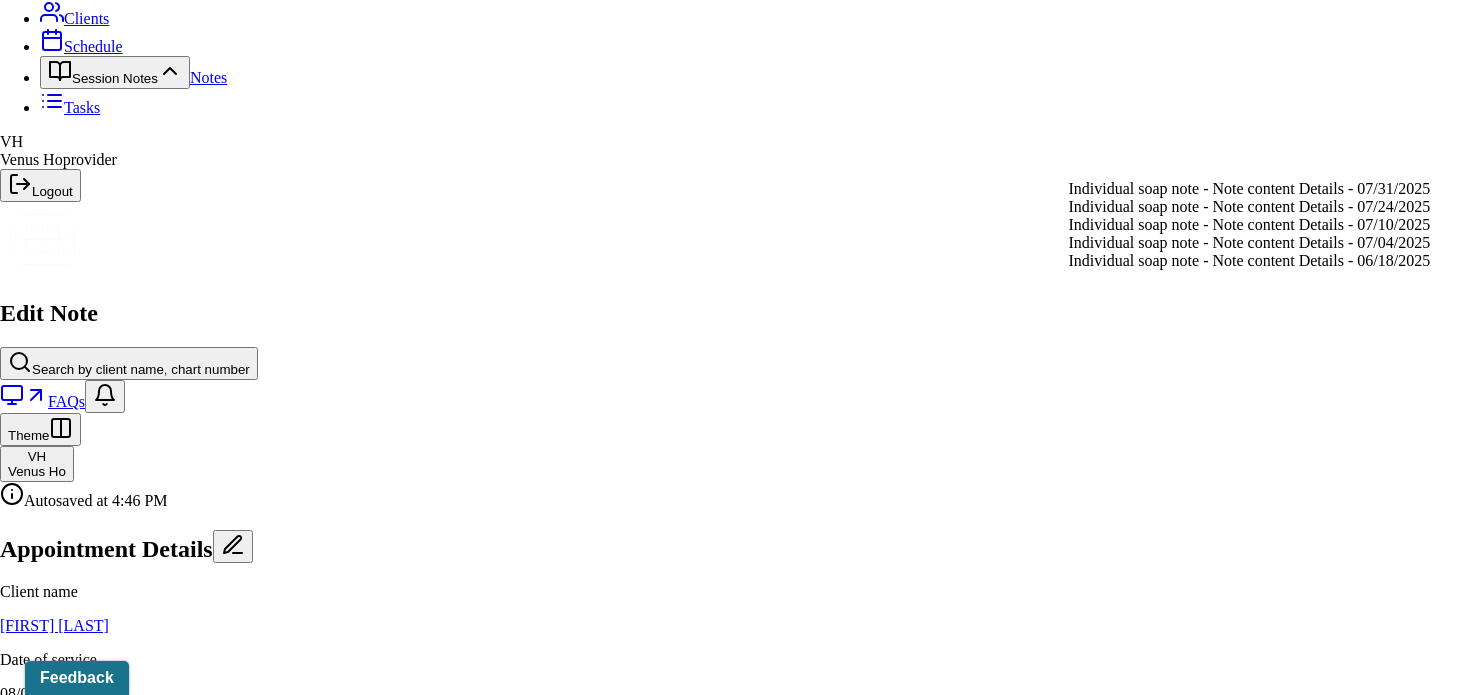 click on "Individual soap note   - Note content Details -   07/31/2025" at bounding box center [1250, 189] 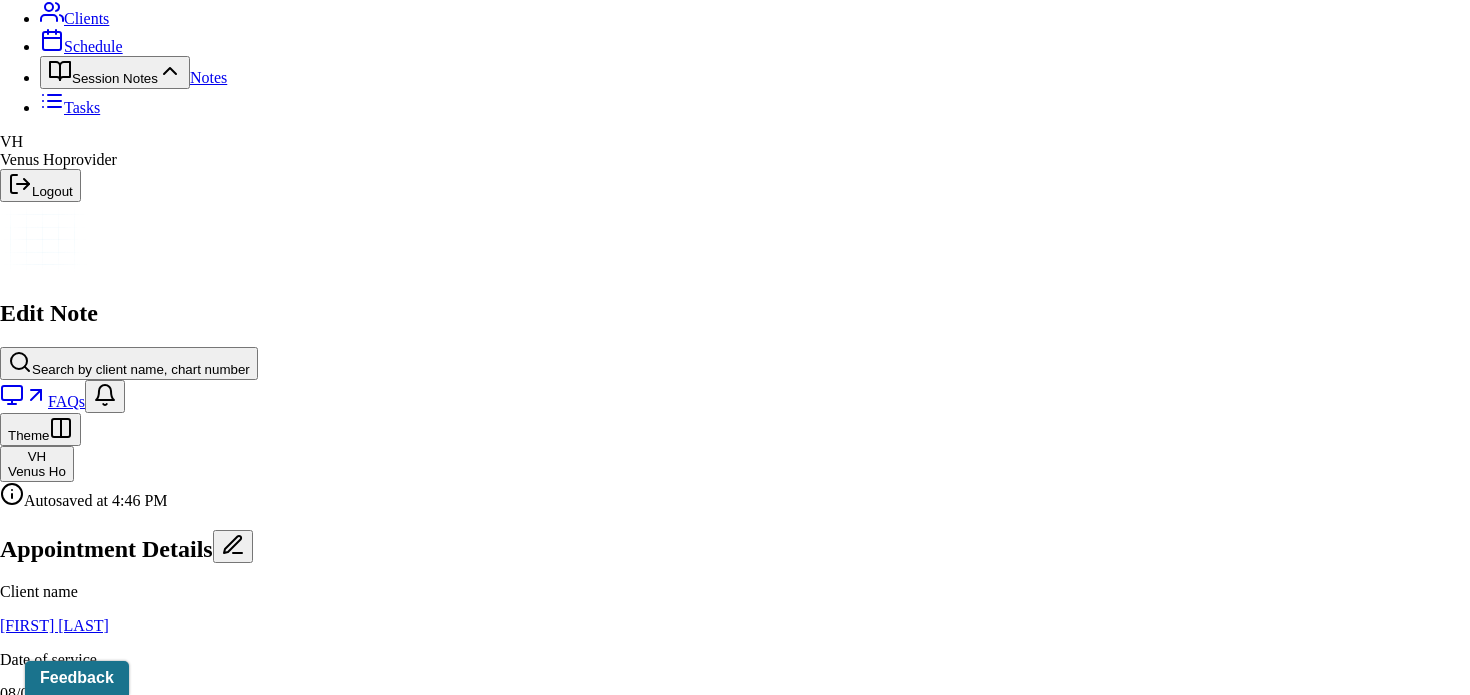 click on "Yes, Load Previous Note" at bounding box center [139, 4592] 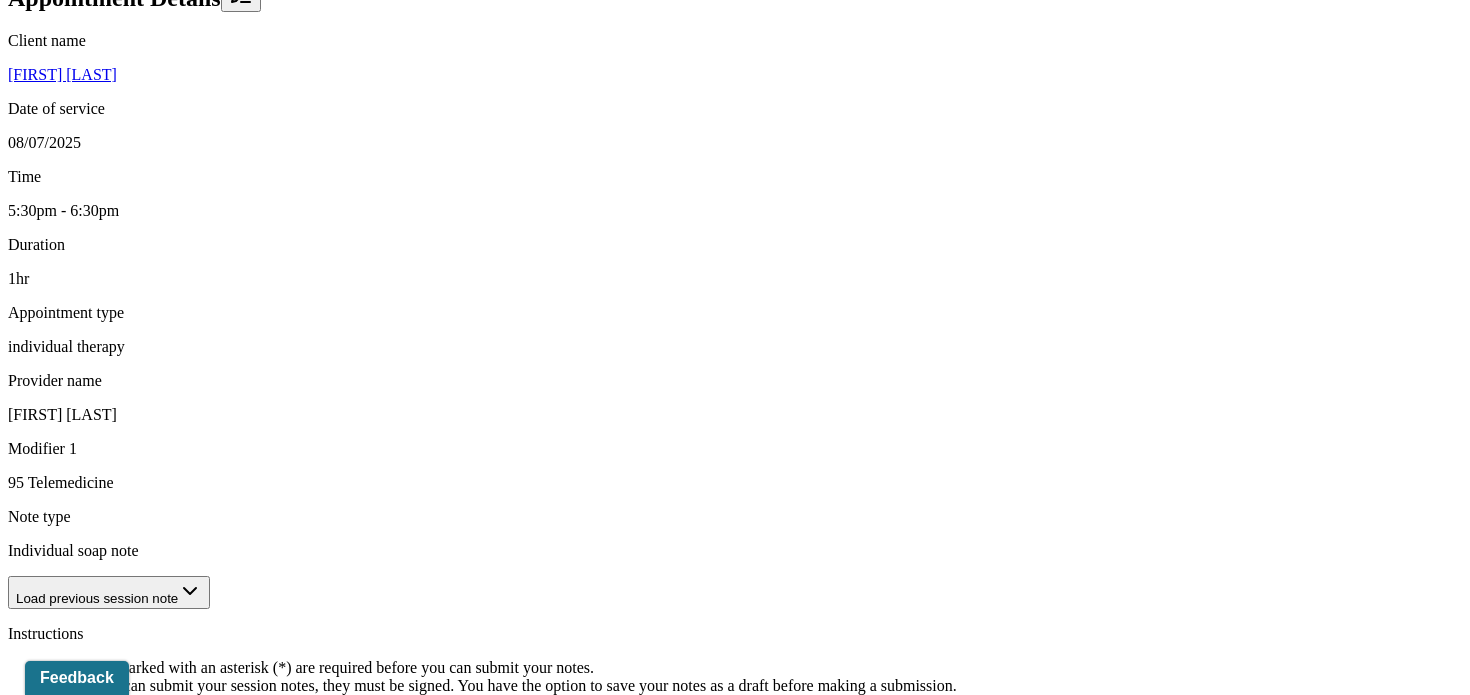 scroll, scrollTop: 697, scrollLeft: 0, axis: vertical 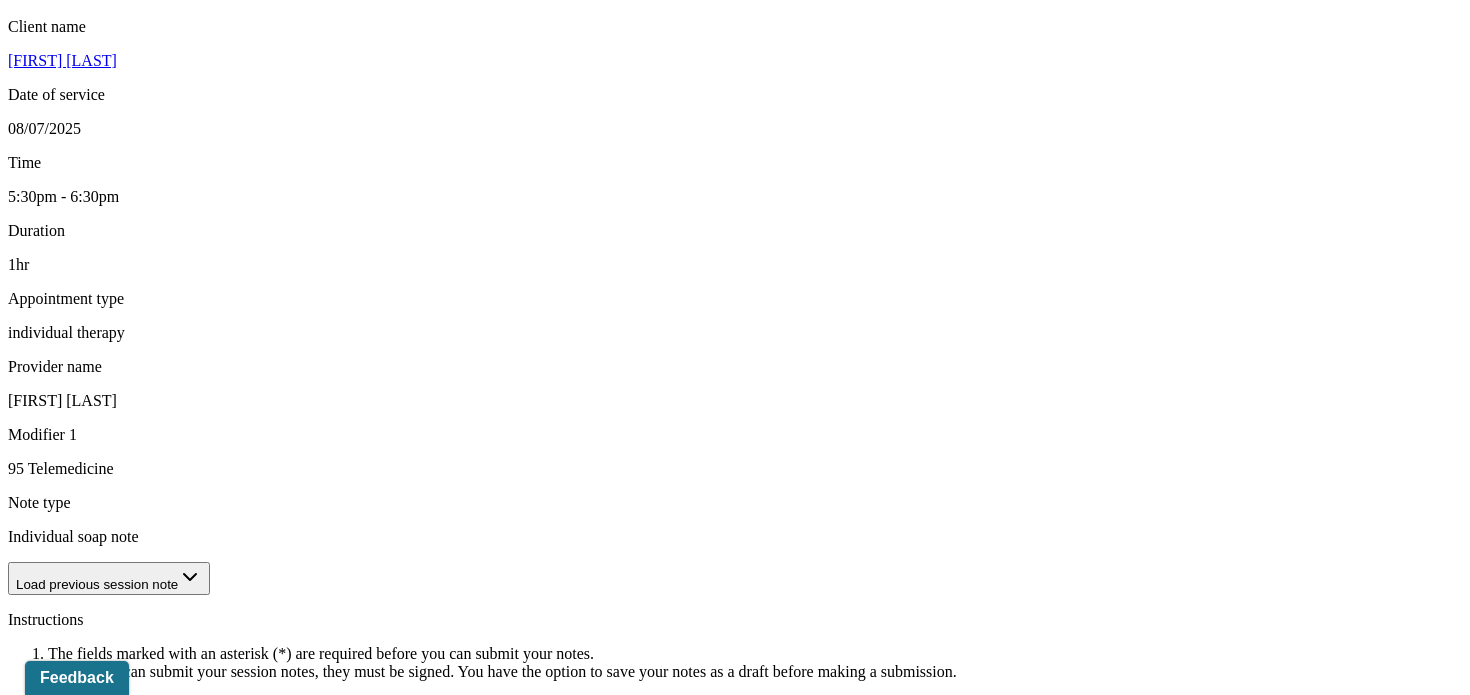 click on "Overwhelm, restlessness, anxiety, racing thoughts" at bounding box center (413, 1356) 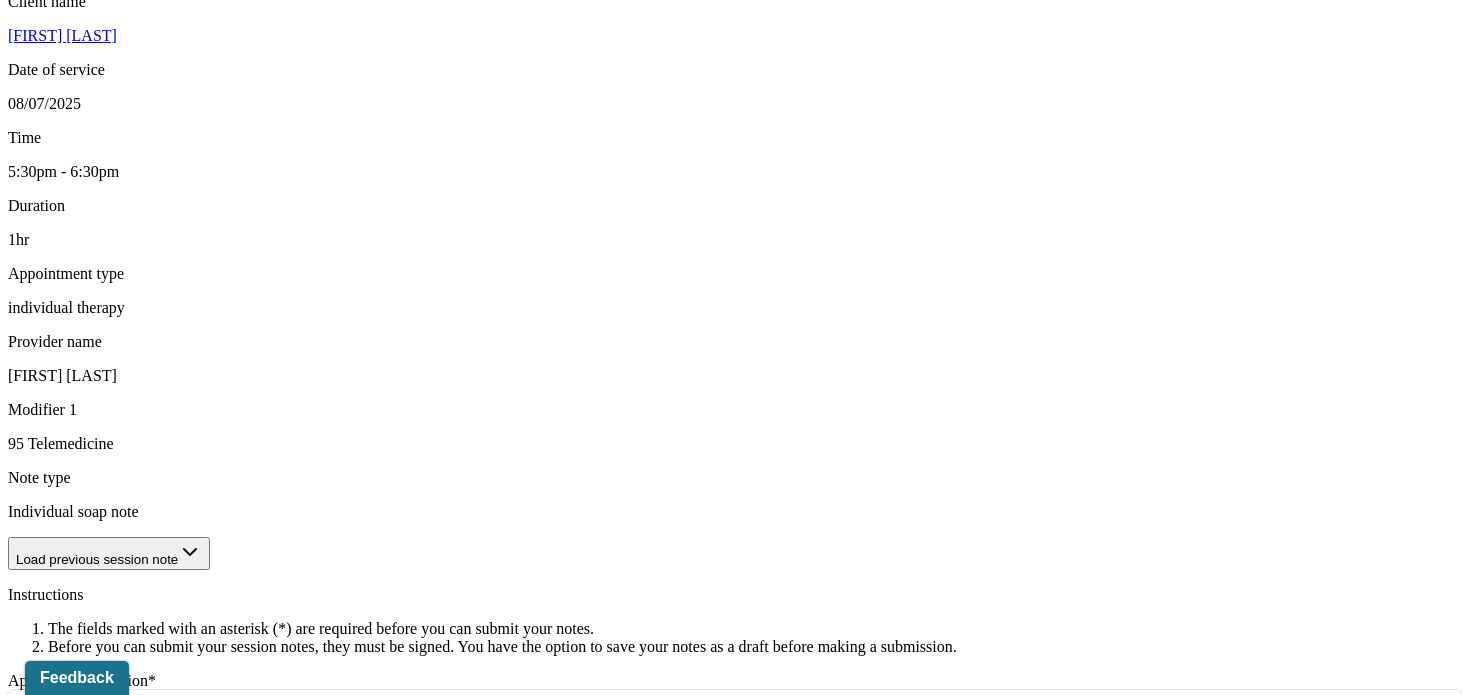 scroll, scrollTop: 726, scrollLeft: 0, axis: vertical 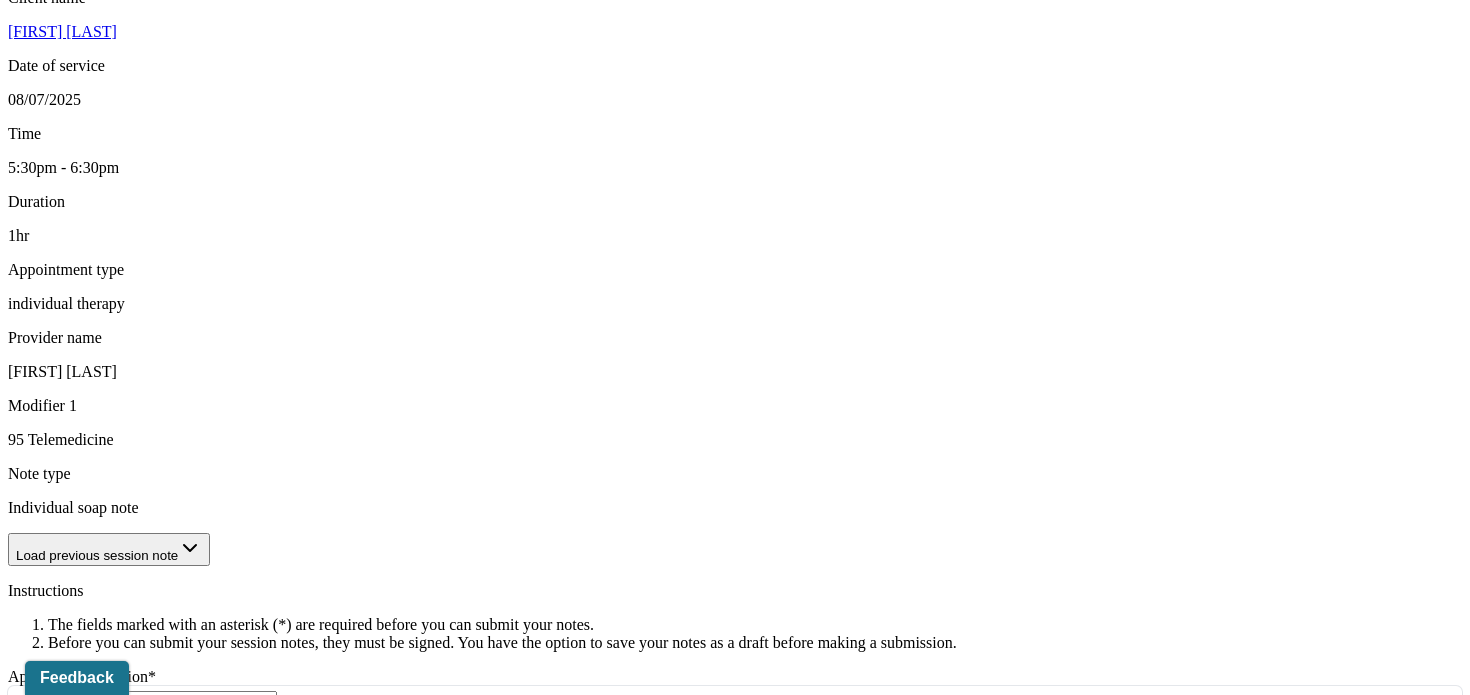 type on "Anxiety, catastrophizing" 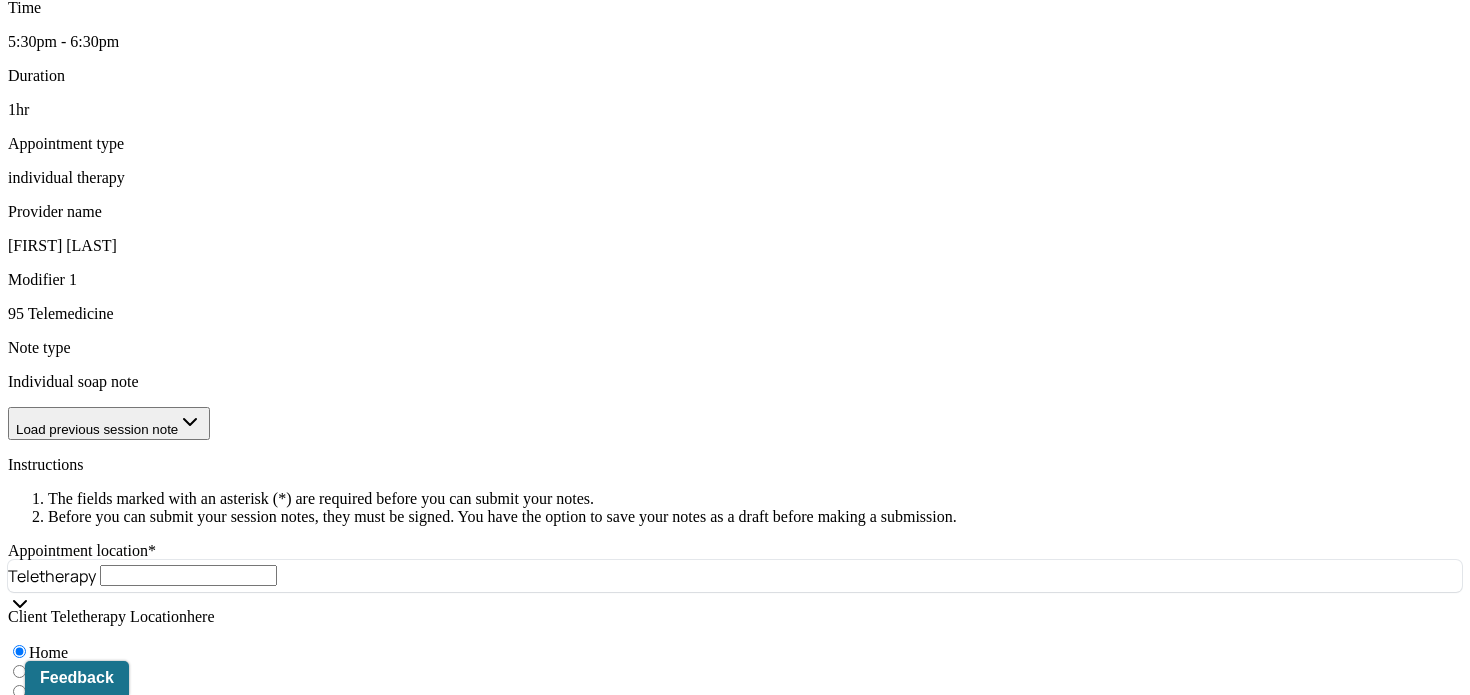 scroll, scrollTop: 873, scrollLeft: 0, axis: vertical 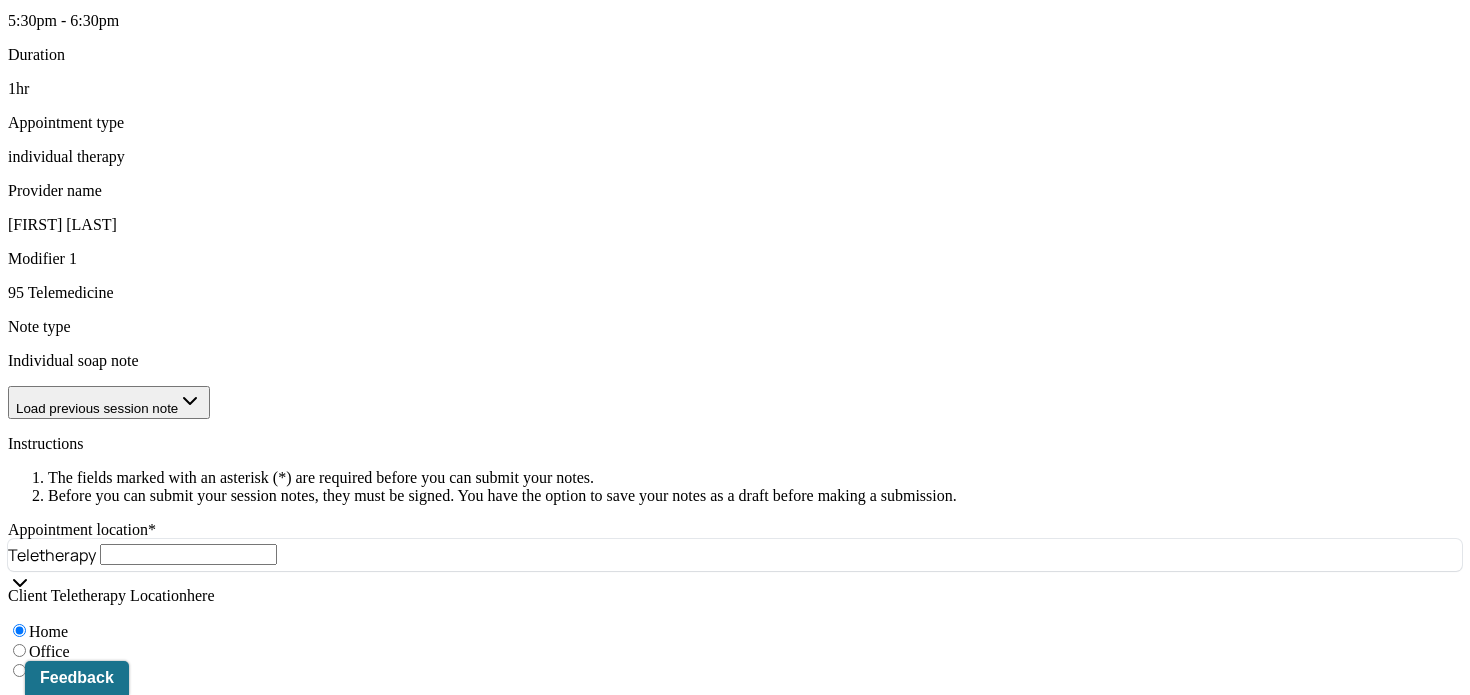 type on "Client reports feeling worried about her physical health, noting a recent loss of appetite and low energy. She shared that she has scheduled a medical appointment but feels anxious about it, especially about whether the doctor will take her concerns seriously. Client also noted that since middle school she has feared being diagnosed with a serious illness, and this fear continues to cause anxiety when thinking about her health." 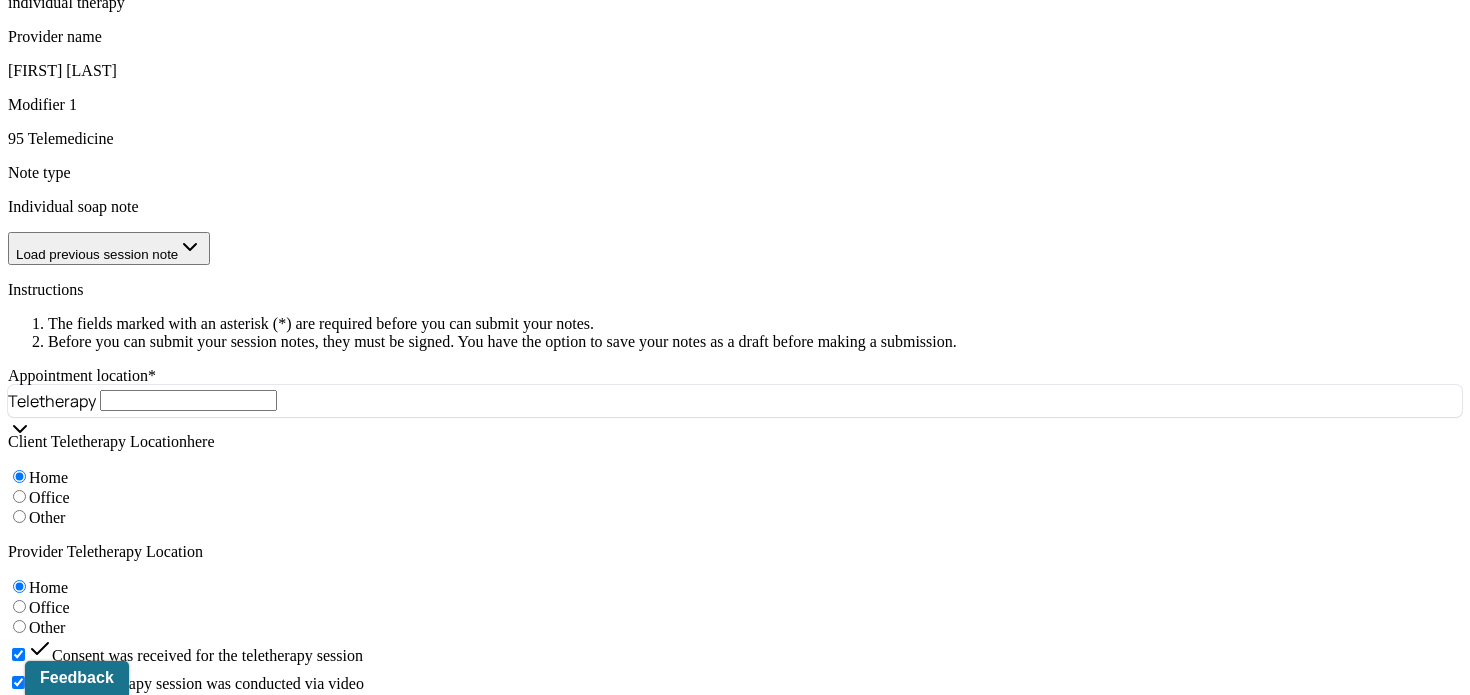 scroll, scrollTop: 1049, scrollLeft: 0, axis: vertical 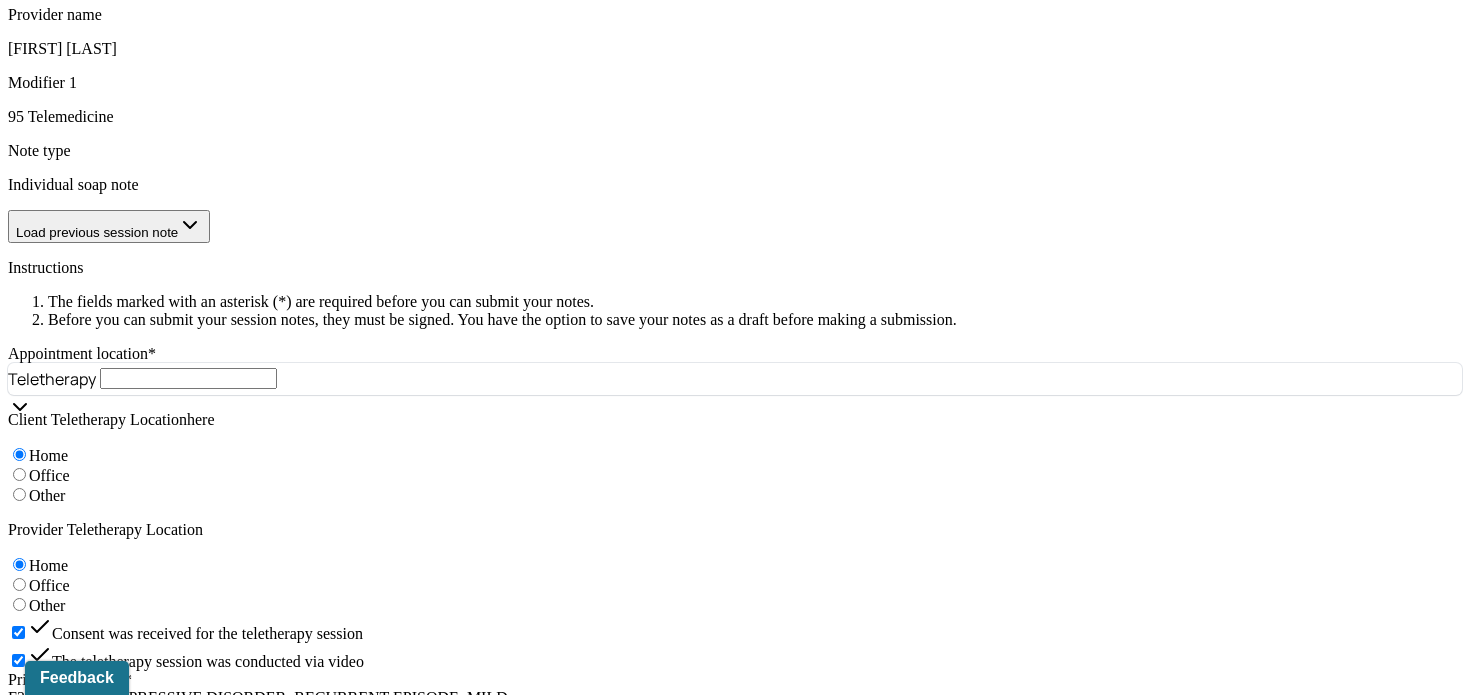 click on "Client appeared restless and spoke at a fast pace at the start of the session. After practicing a grounding exercise, her posture relaxed and her speech slowed. She appeared more at ease and present." at bounding box center (626, 1407) 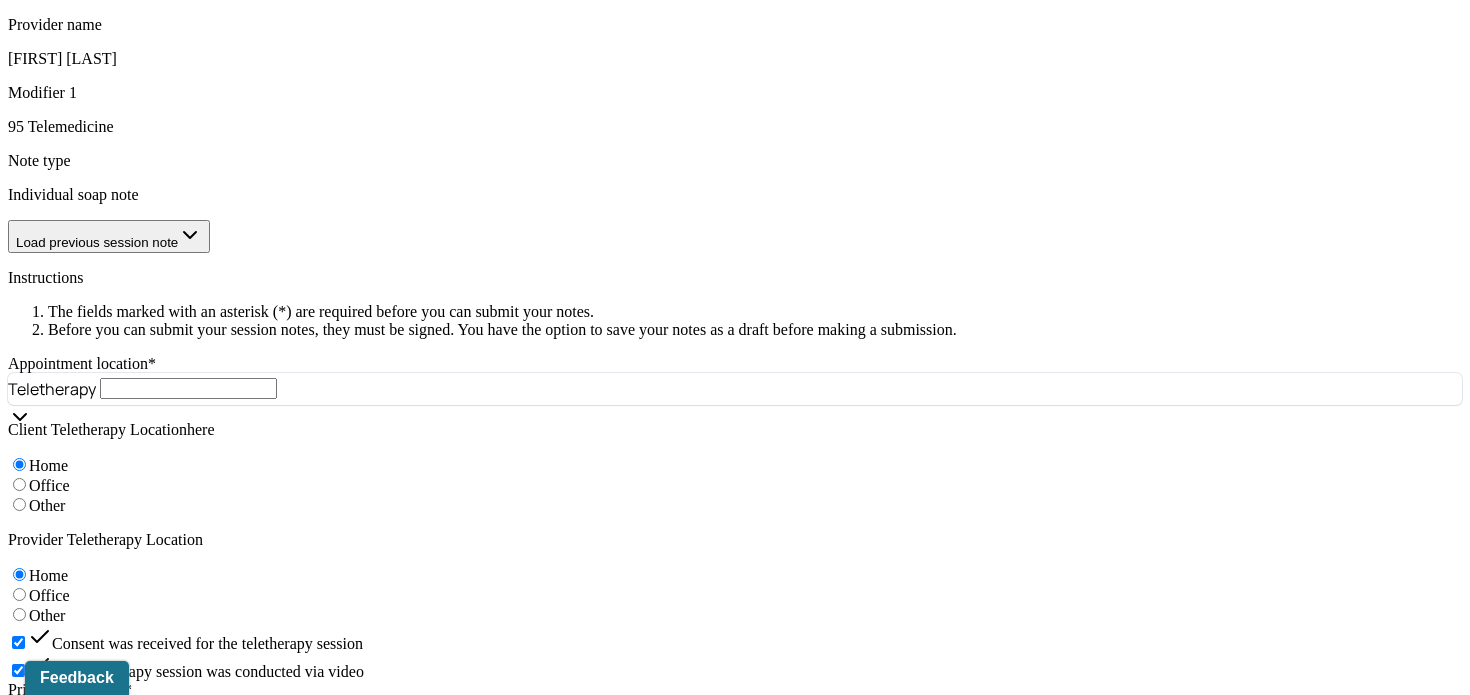 type on "Client appeared visibly anxious when discussing her physical health. She spoke in a jumpy tone and used frequent hand gestures. After completing a grounding exercise, she reported feeling more calm about the upcoming appointment. However, she had difficulty staying in that state of calm, and quickly shifted back to expressing worry and uncertainty." 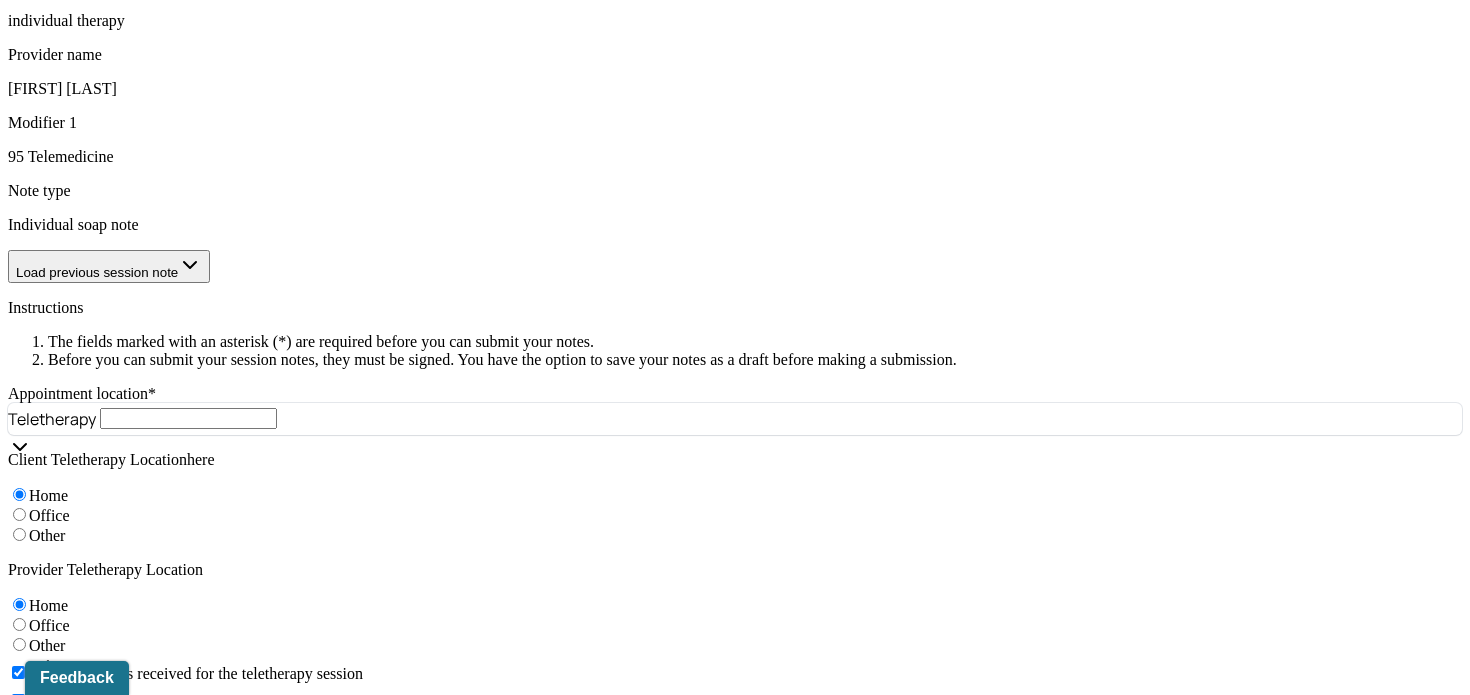 scroll, scrollTop: 1284, scrollLeft: 0, axis: vertical 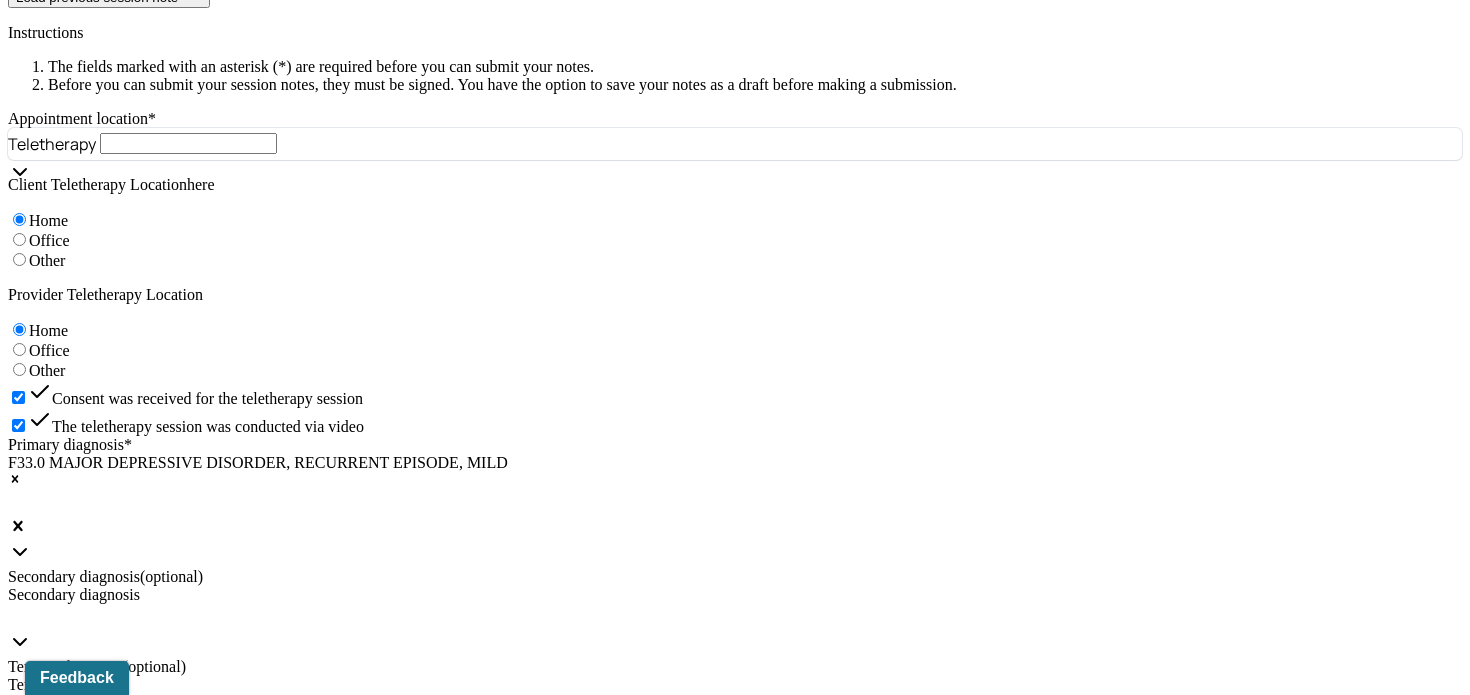 click on "Client is experiencing heightened stress due to a combination of work demands and her boyfriend’s recent injury. She reported that this stress has led to increased racing thoughts, difficulty focusing, and fatigue. As tasks build up, her anxiety increases, making it harder to manage daily responsibilities. In this session, a DBT grounding strategy using breathwork was practiced to help regulate anxiety. Client reported feeling calmer after the exercise and expressed interest in trying it outside of session. We also explored prioritization as a practical skill to reduce overwhelm and increase task completion. These patterns remain consistent with her diagnosis." at bounding box center [88, 1338] 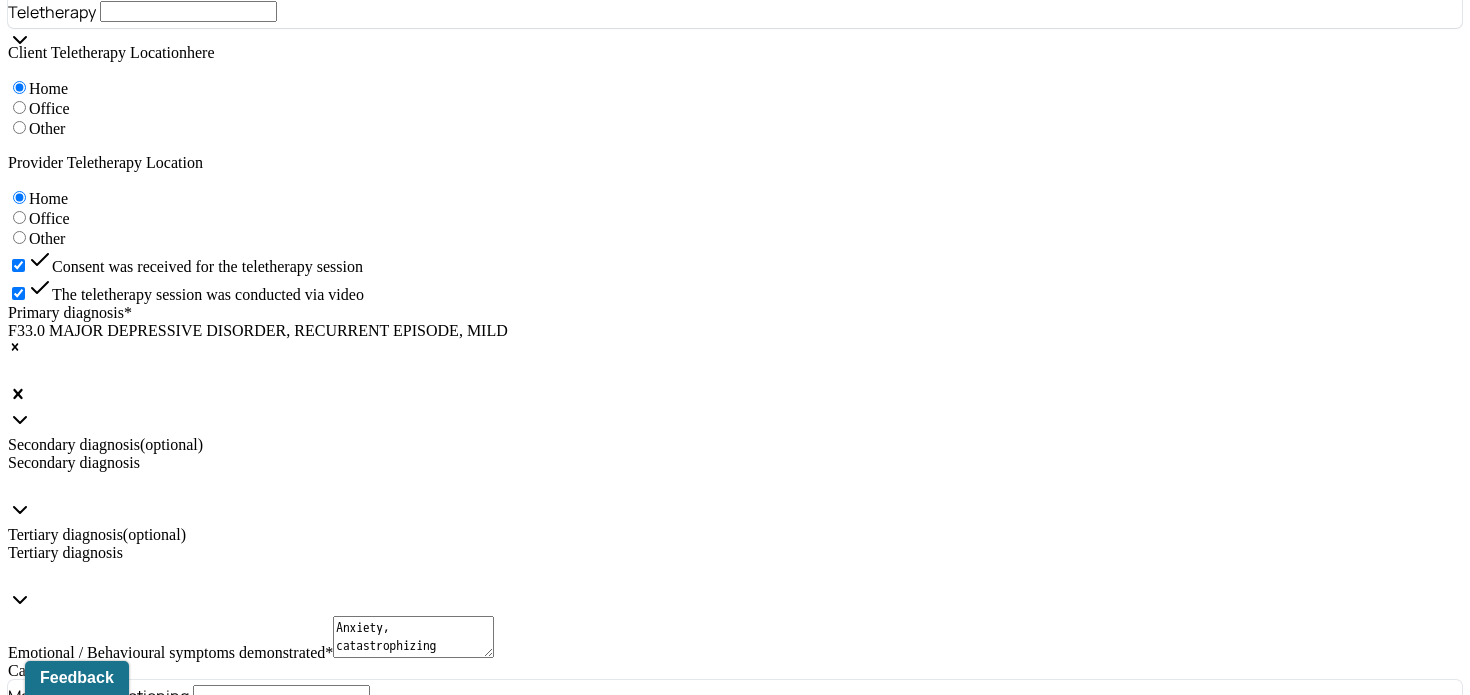 scroll, scrollTop: 1419, scrollLeft: 0, axis: vertical 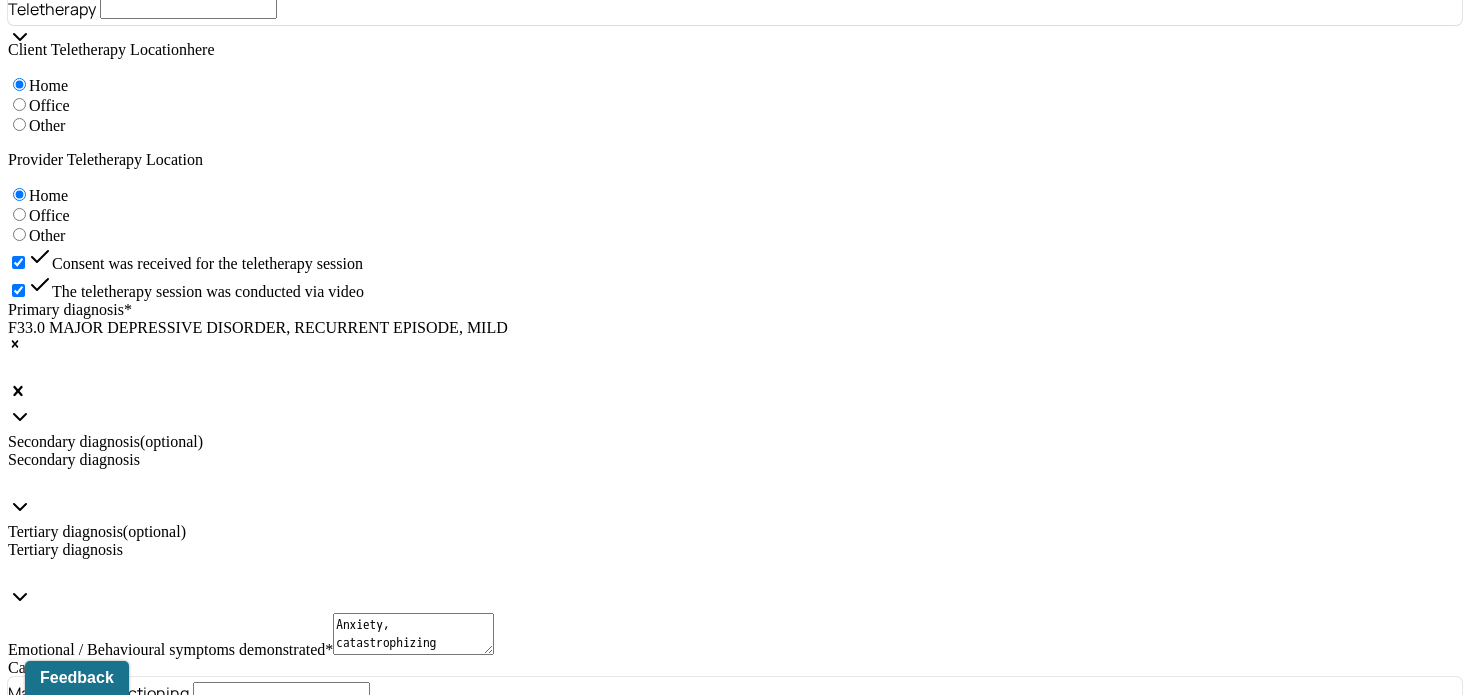 drag, startPoint x: 980, startPoint y: 268, endPoint x: 1234, endPoint y: 249, distance: 254.70964 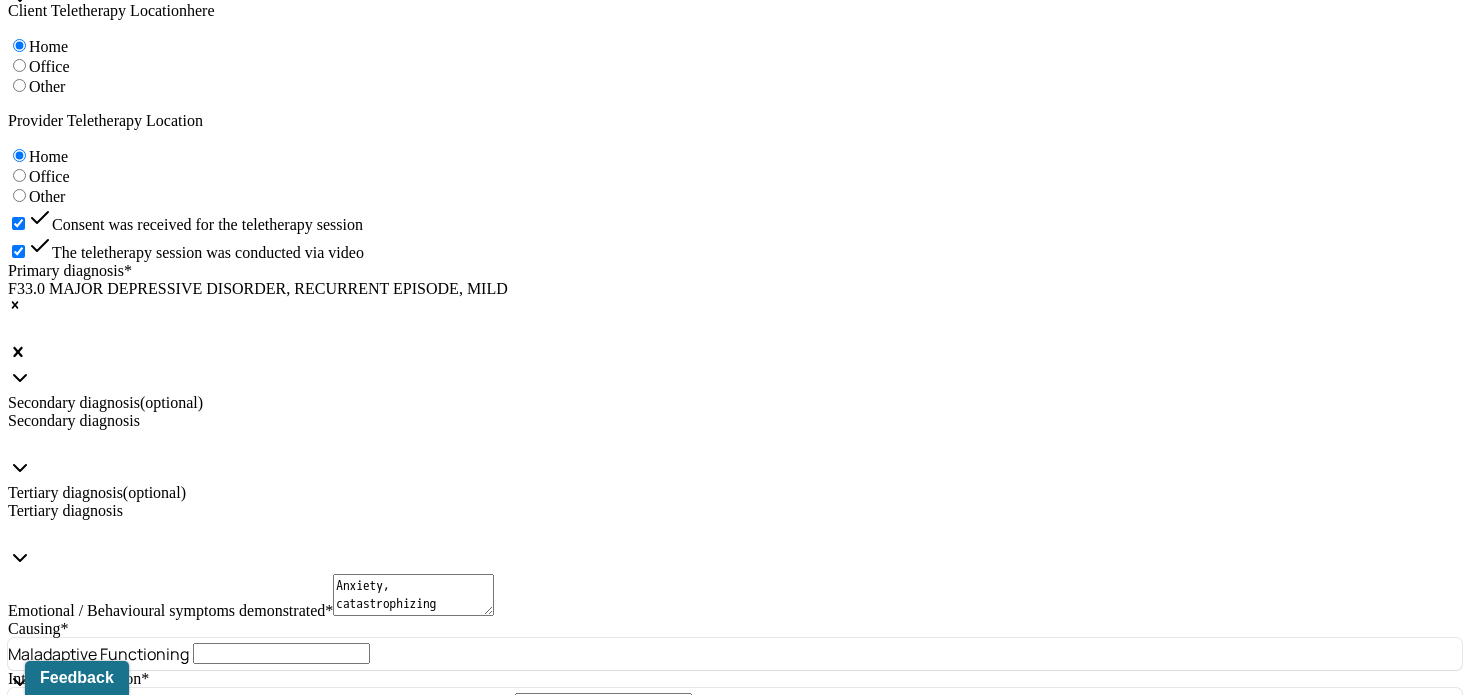scroll, scrollTop: 1460, scrollLeft: 0, axis: vertical 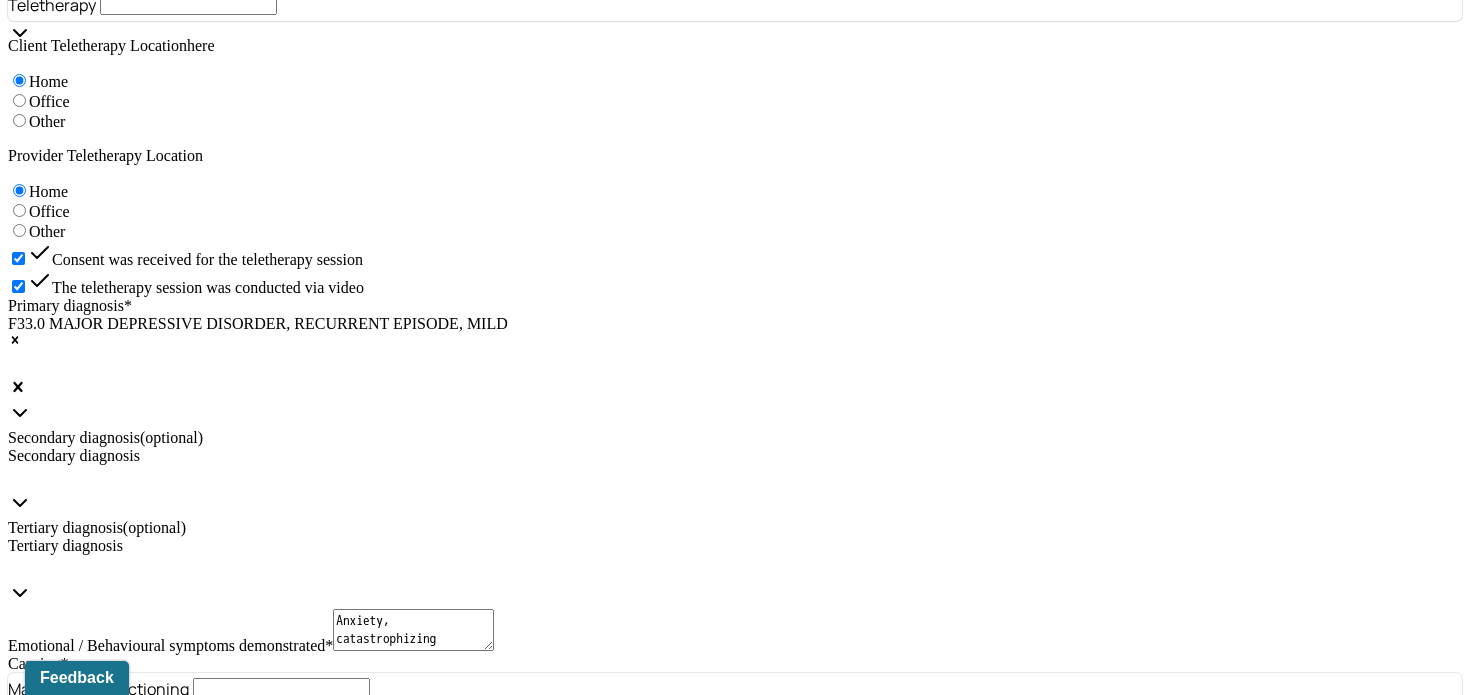 click on "Client is experiencing heightened anxiety and worry related to her physical health and an upcoming doctor’s visit. Her anxiety increases when she engages in catastrophizing thoughts about possible diagnoses and fears of not being taken seriously. These patterns reinforce her distress and make it harder for her to manage uncertainty. In this session, CBT was used to identify and challenge worst-case thinking and to consider more balanced, realistic outcomes. These themes are consistent with current diagnosis." at bounding box center (88, 1199) 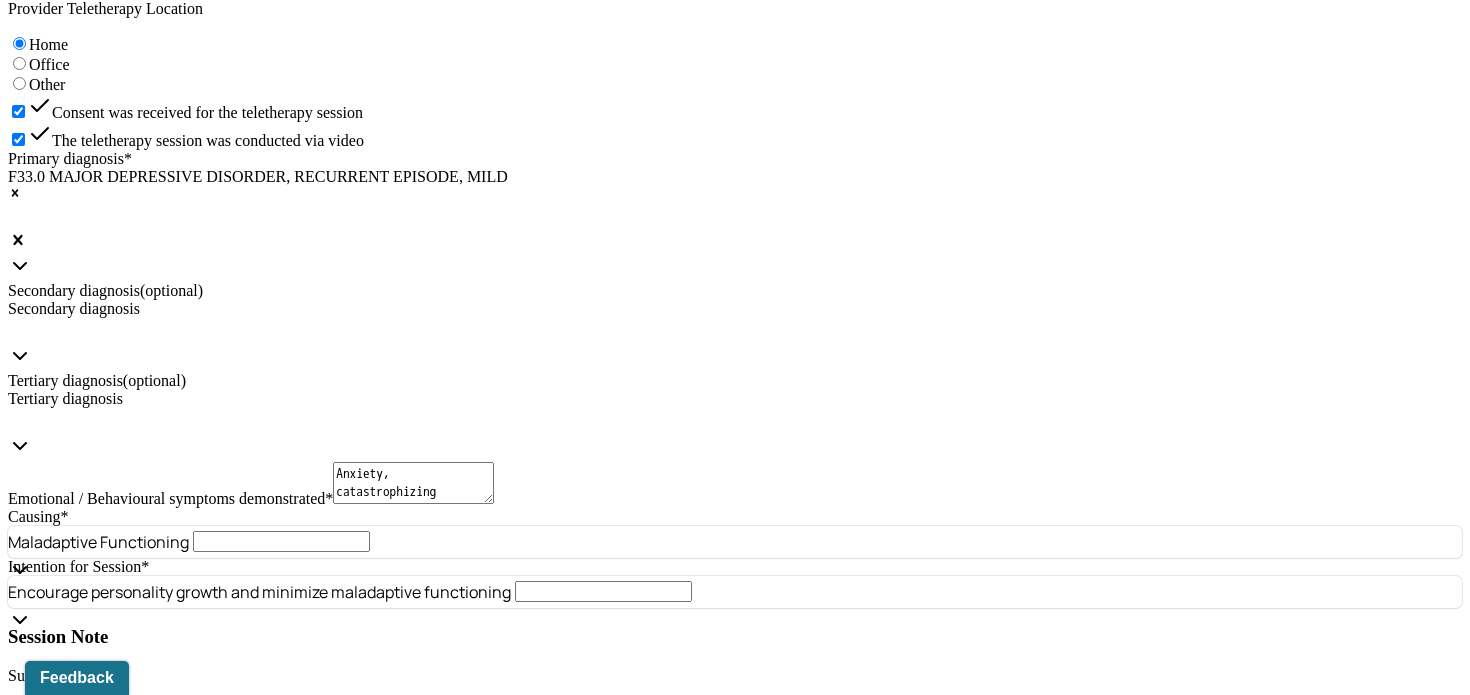 scroll, scrollTop: 1571, scrollLeft: 0, axis: vertical 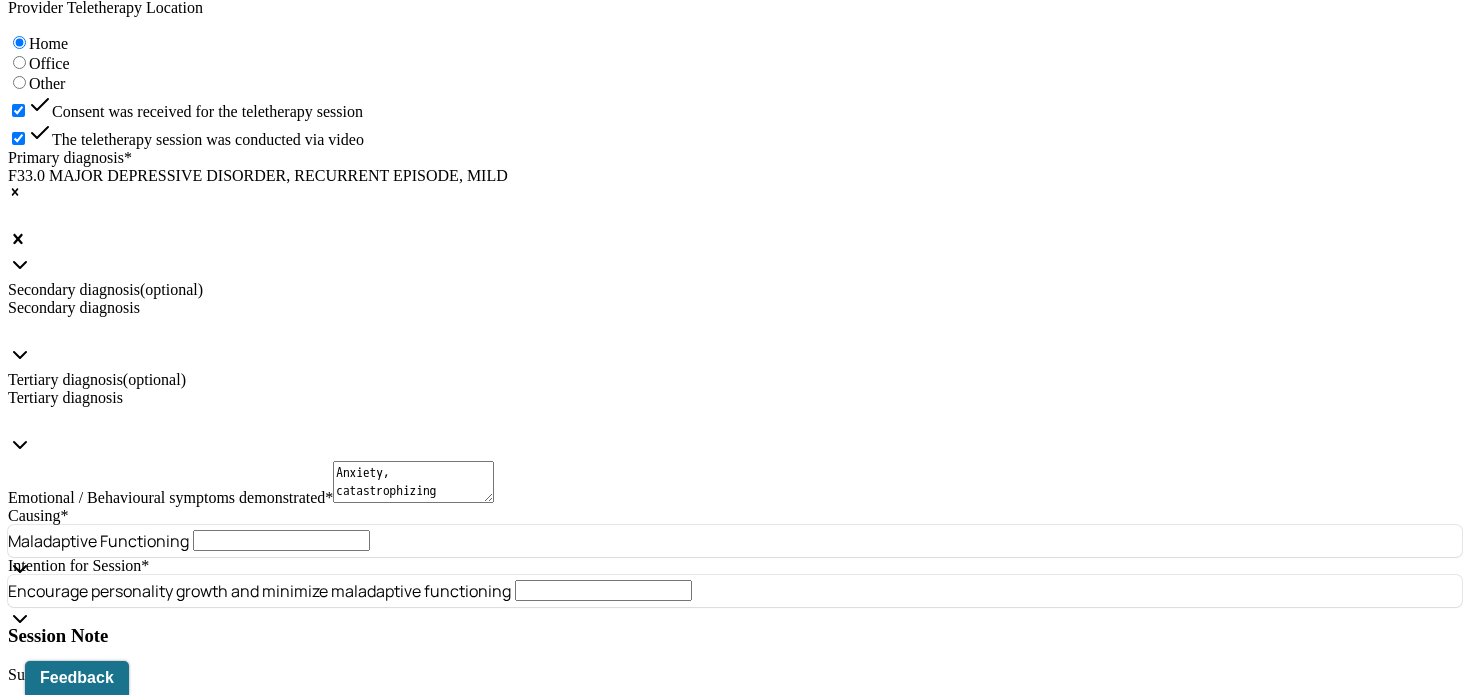 type on "Client is experiencing heightened anxiety and worry related to her physical health and an upcoming doctor’s visit. Her anxiety increases when she engages in catastrophizing thoughts about possible diagnoses and fears of not being taken seriously. These patterns reinforce her distress and make it harder for her to manage uncertainty. In this session, CBT was used to identify and challenge worst-case thinking and to consider more balanced, realistic outcomes. These themes are consistent with the current diagnosis." 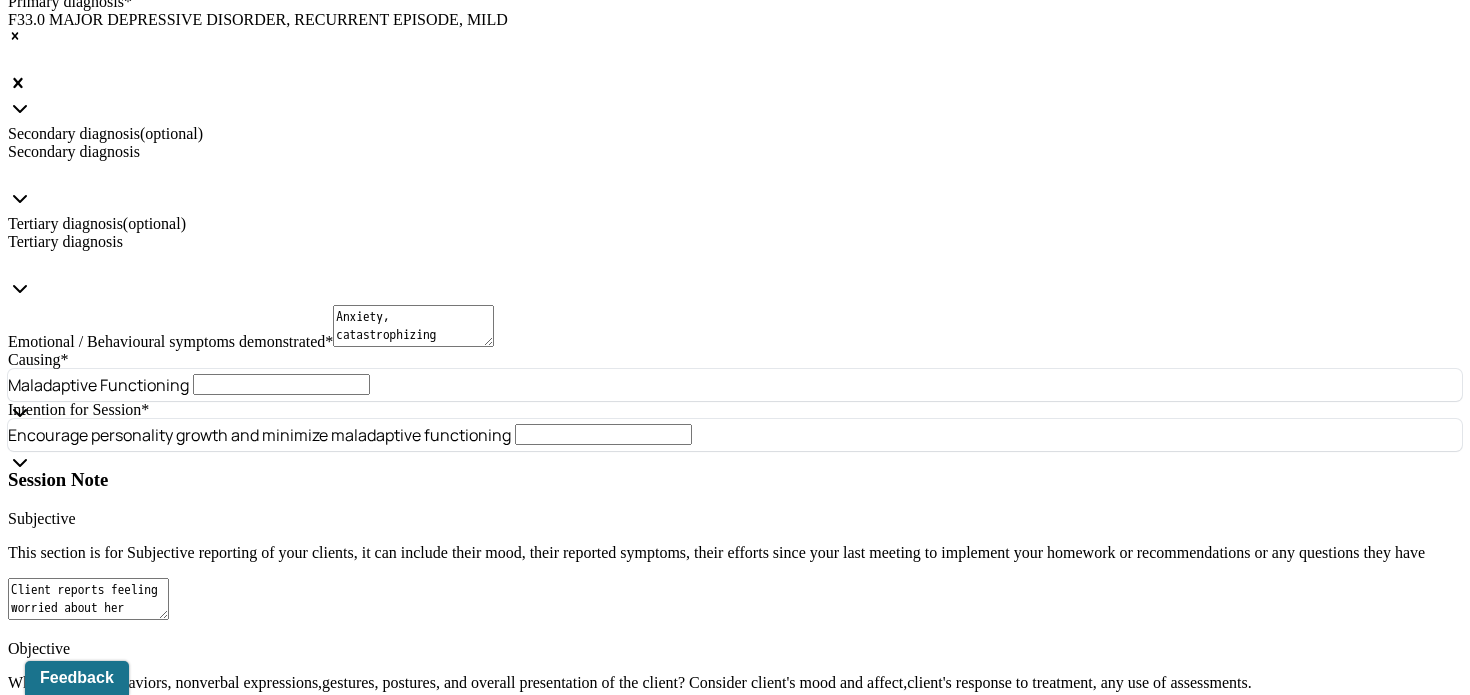 scroll, scrollTop: 1719, scrollLeft: 0, axis: vertical 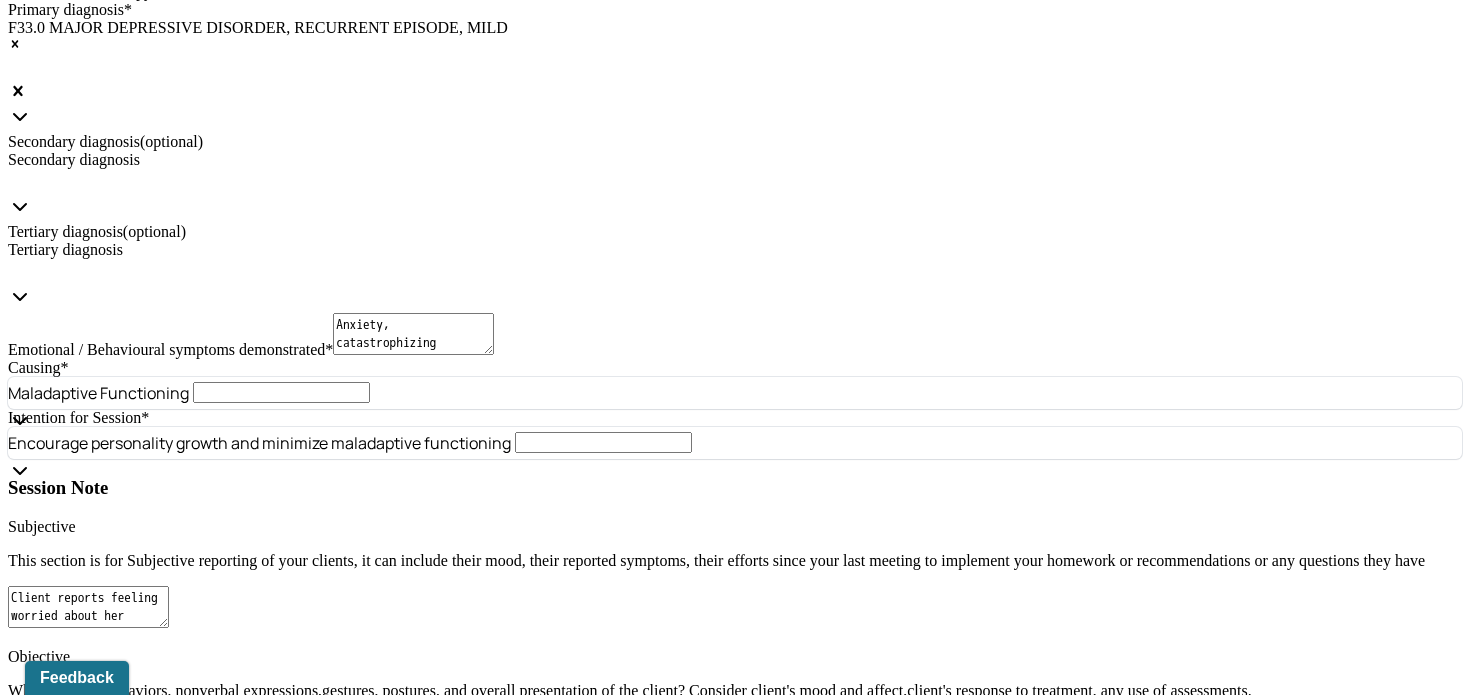 click on "Client will continue weekly therapy sessions. Future sessions will focus on managing stress, regulating anxiety, and building skills to reduce overwhelm related to her workload and daily responsibilities." at bounding box center [88, 1998] 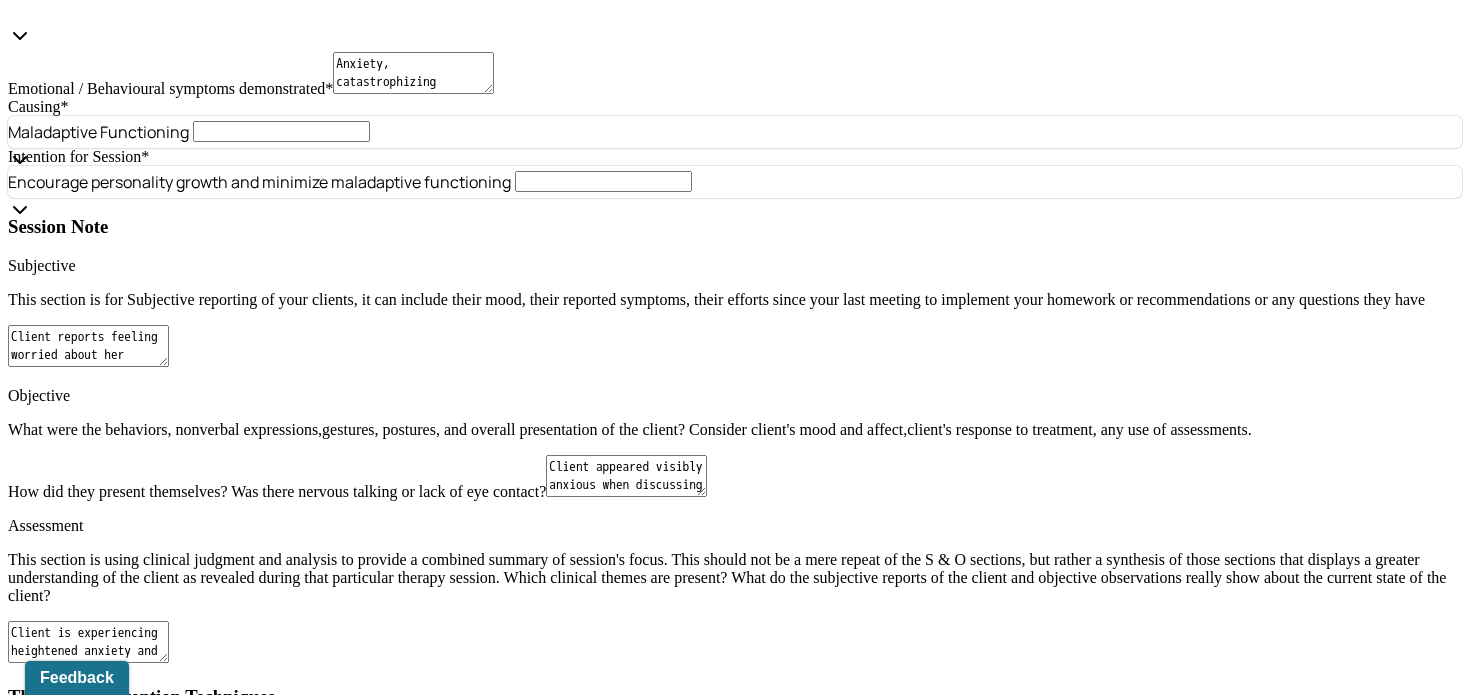 scroll, scrollTop: 1984, scrollLeft: 0, axis: vertical 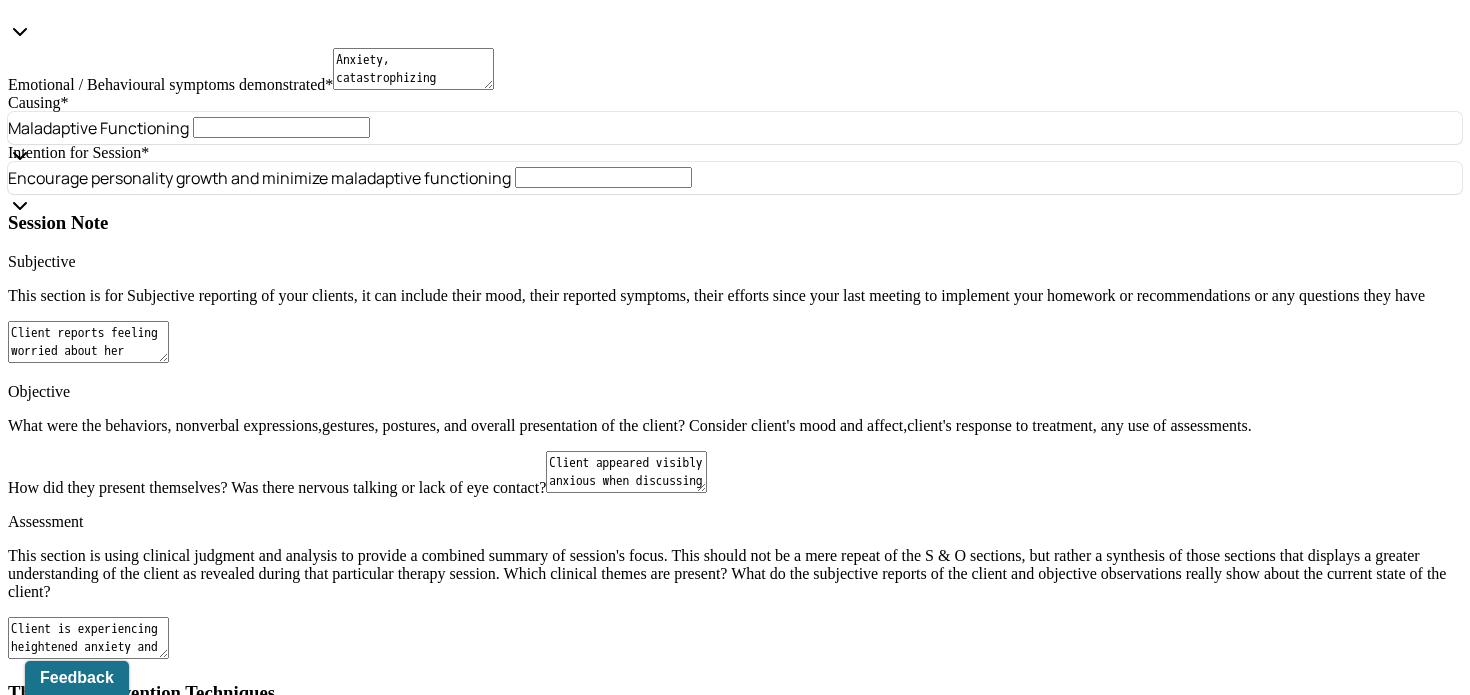 type on "Client will continue weekly sessions. Future sessions will continue using CBT strategies to challenge unhelpful thought patterns and reduce anxiety about health-related concerns." 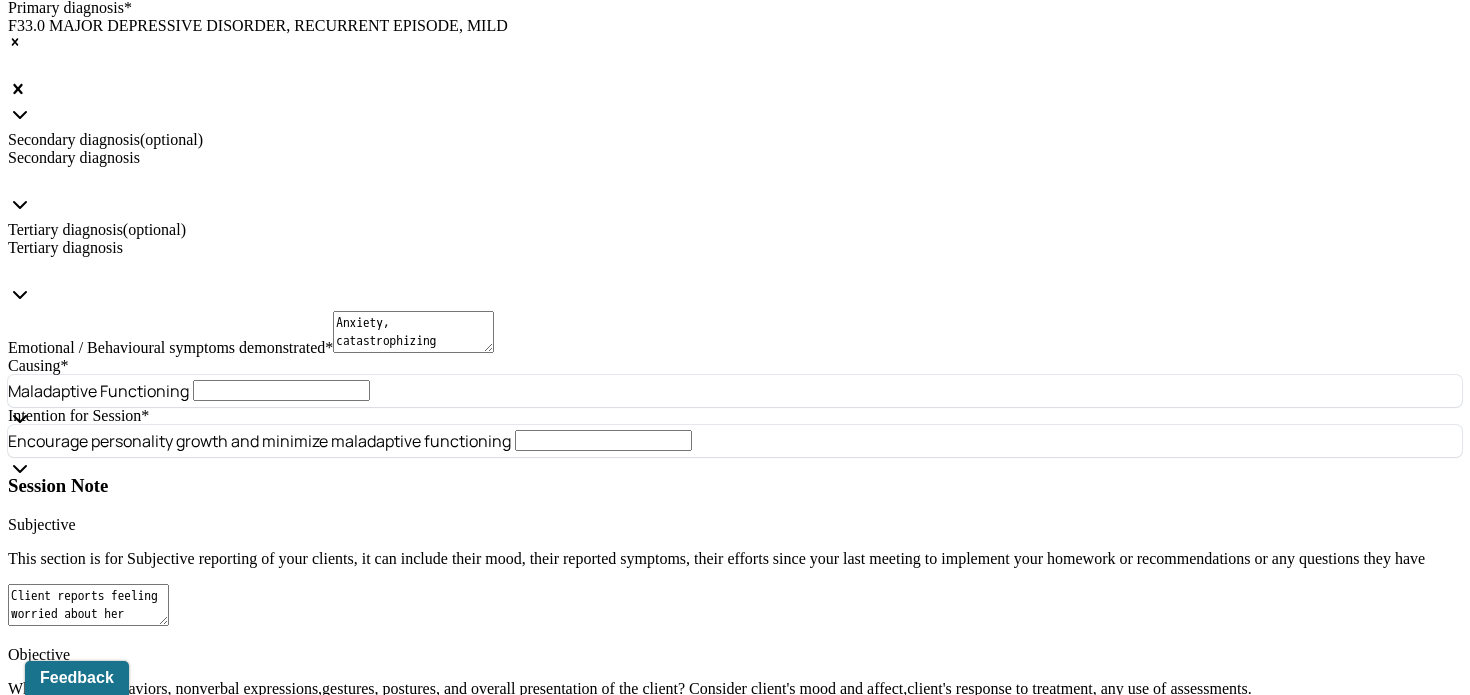 scroll, scrollTop: 1851, scrollLeft: 0, axis: vertical 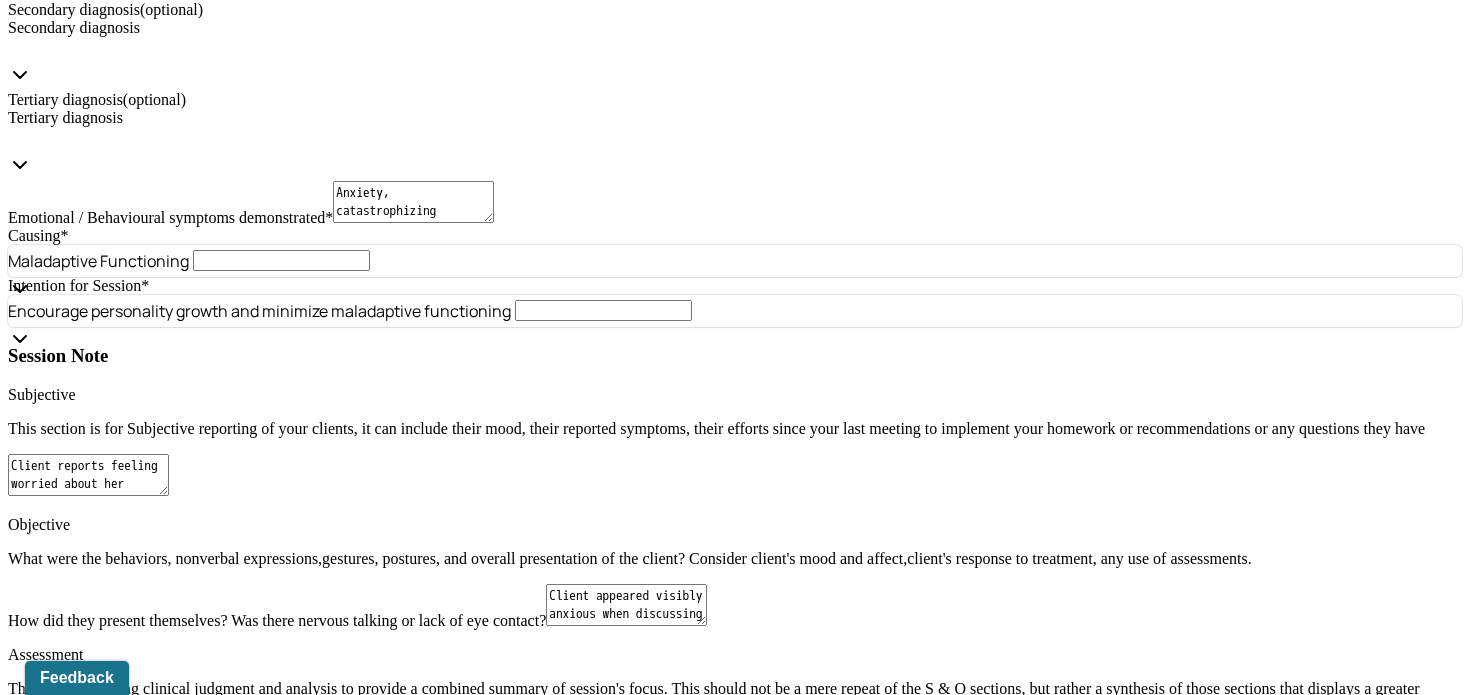 type on "Client was engaged and open to exploring other possibilities during the session." 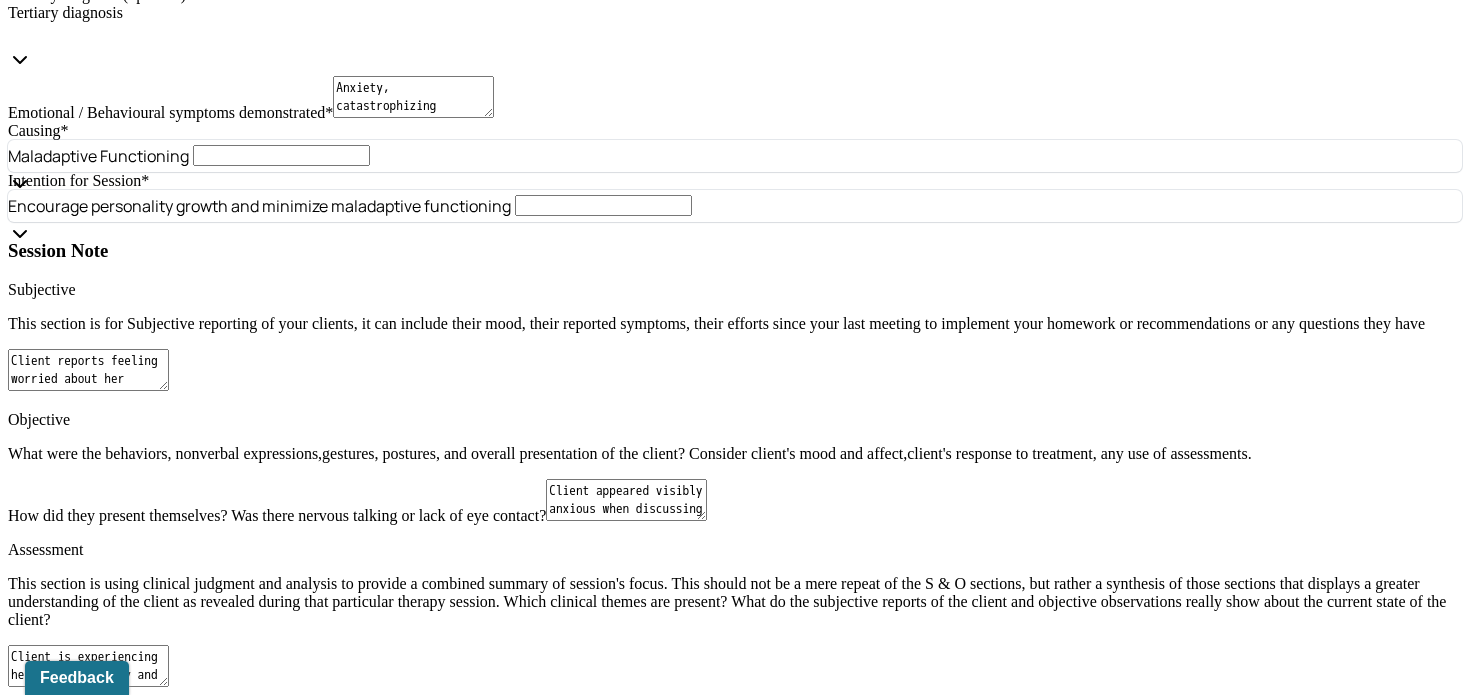 scroll, scrollTop: 2165, scrollLeft: 0, axis: vertical 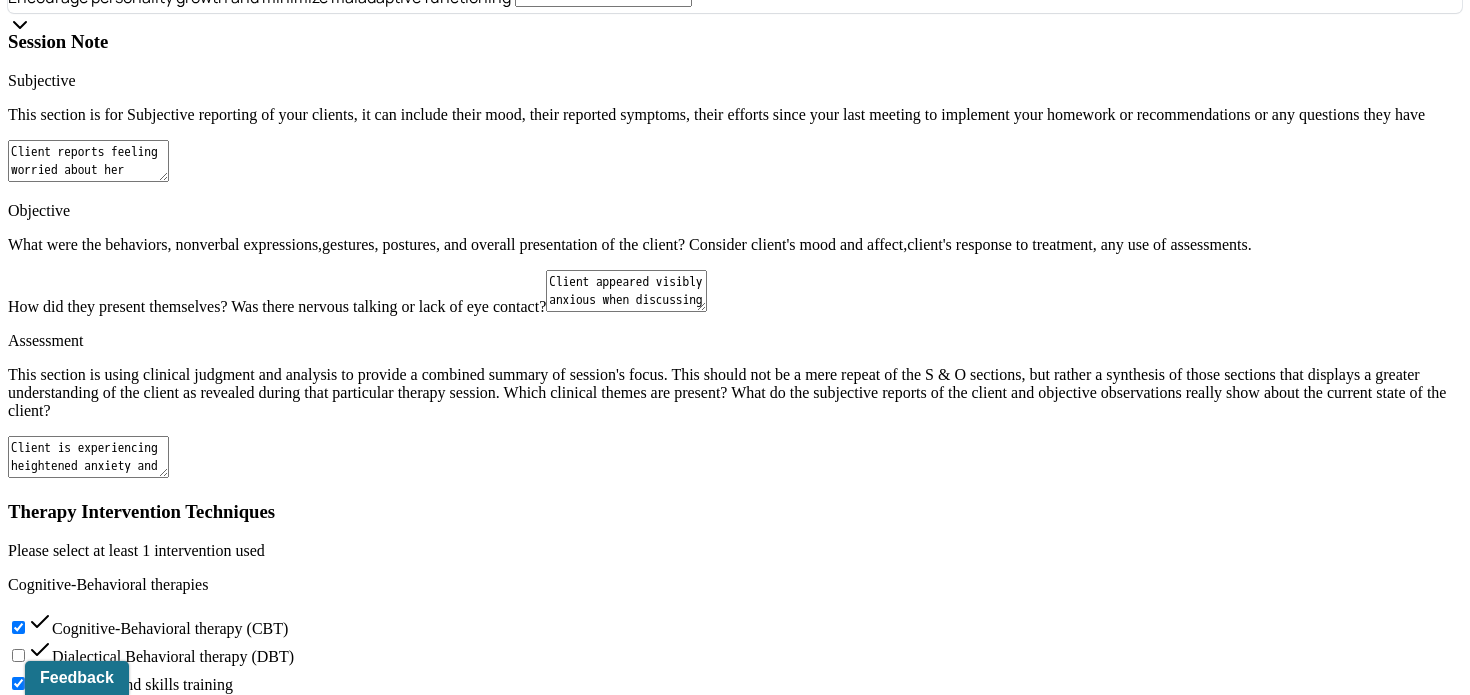 click on "Client was engaged and open to trying the grounding exercise involving breathing, and reported feeling more at ease afterward." at bounding box center [88, 2003] 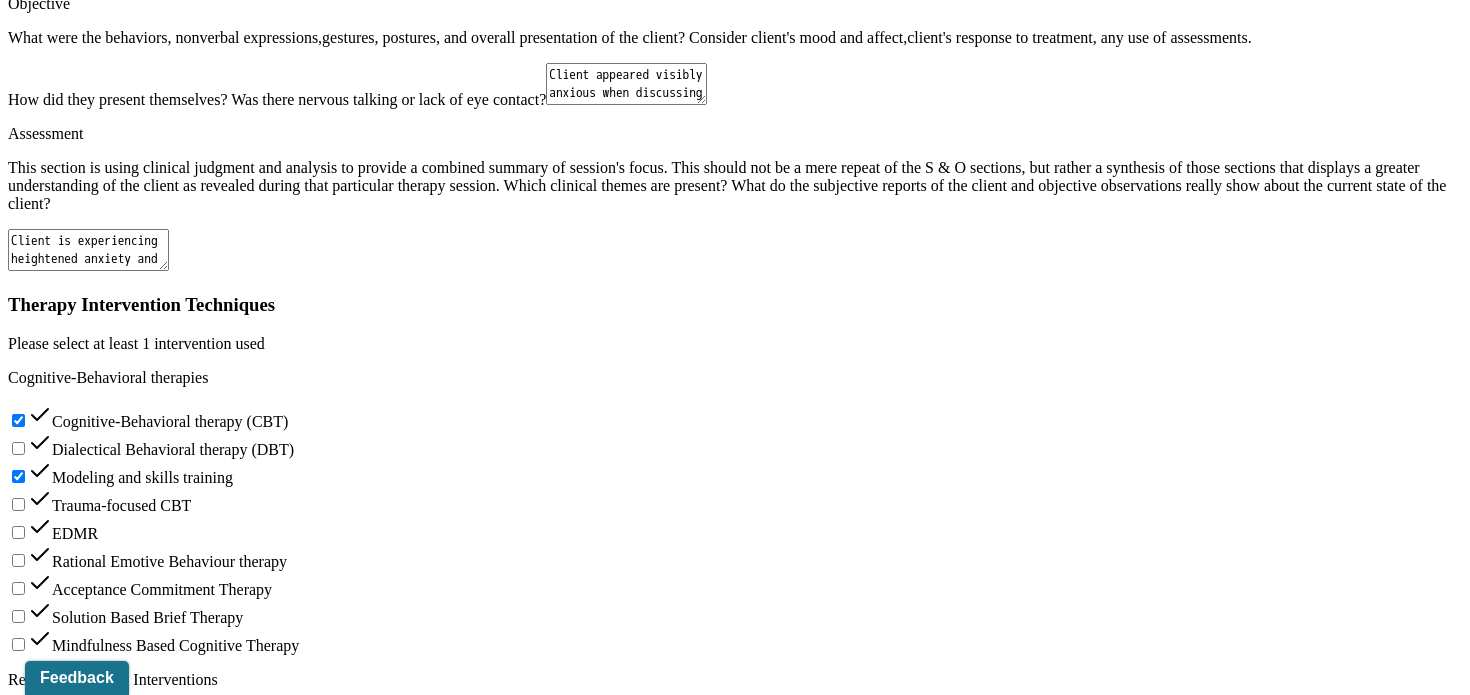 scroll, scrollTop: 2378, scrollLeft: 0, axis: vertical 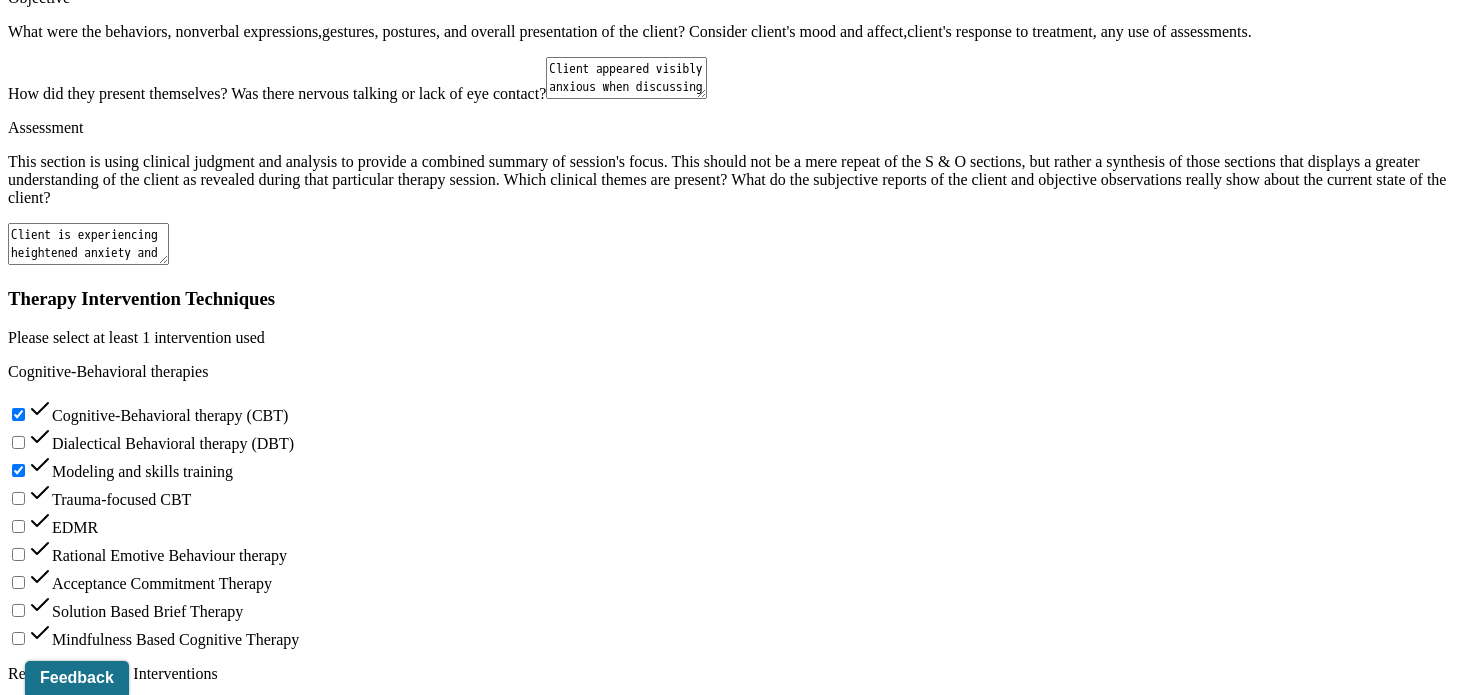 click on "Progress is being made, as client practiced grounding to manage anxiety and reported feeling more at ease." at bounding box center [178, 1942] 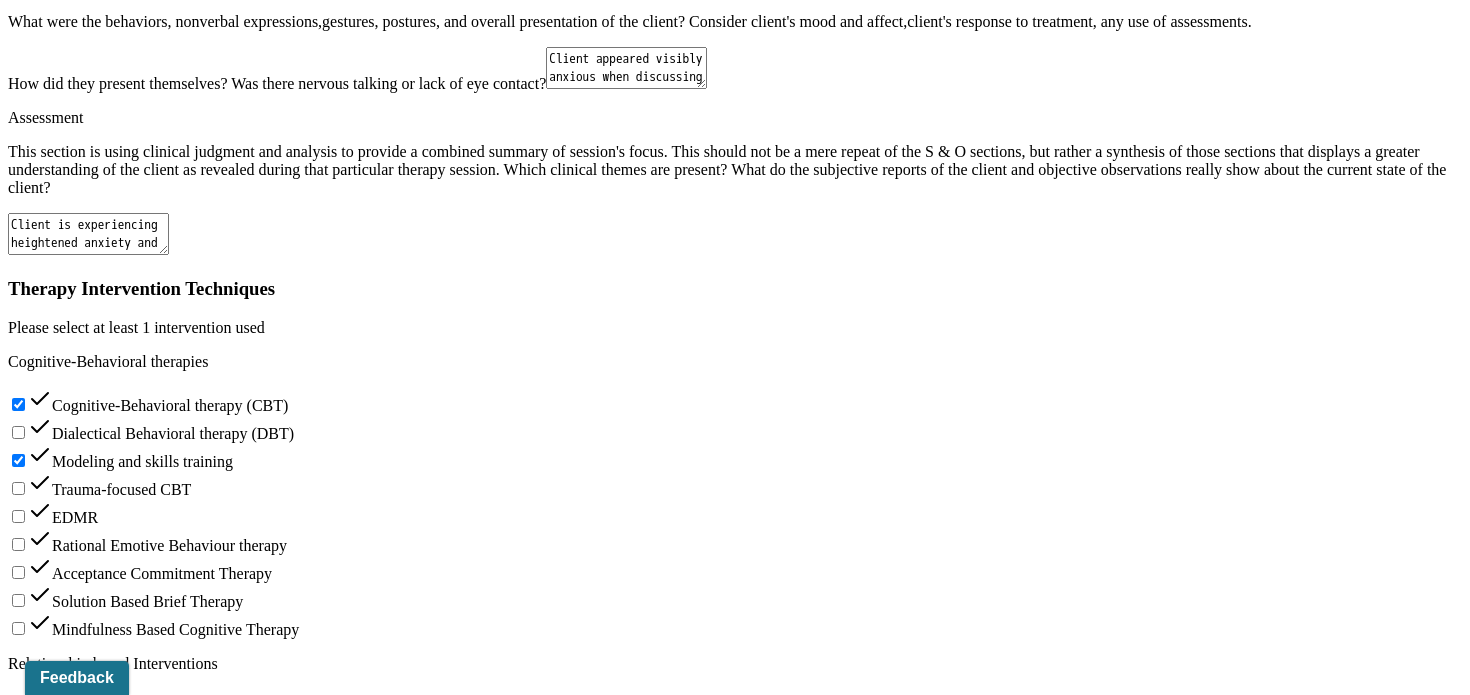 scroll, scrollTop: 0, scrollLeft: 0, axis: both 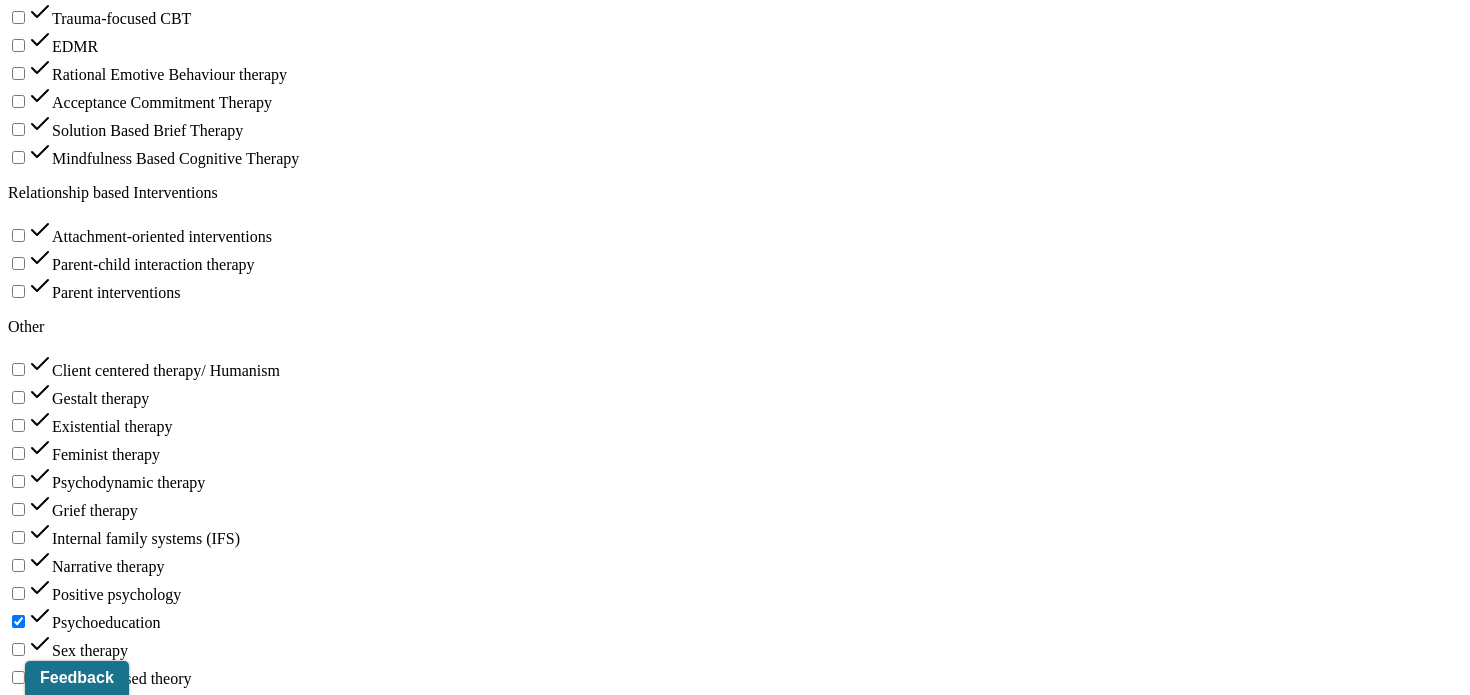 type on "Progress is being made, as client identified how long-standing health fears and worry about being dismissed by medical providers impact her mood and anxiety levels." 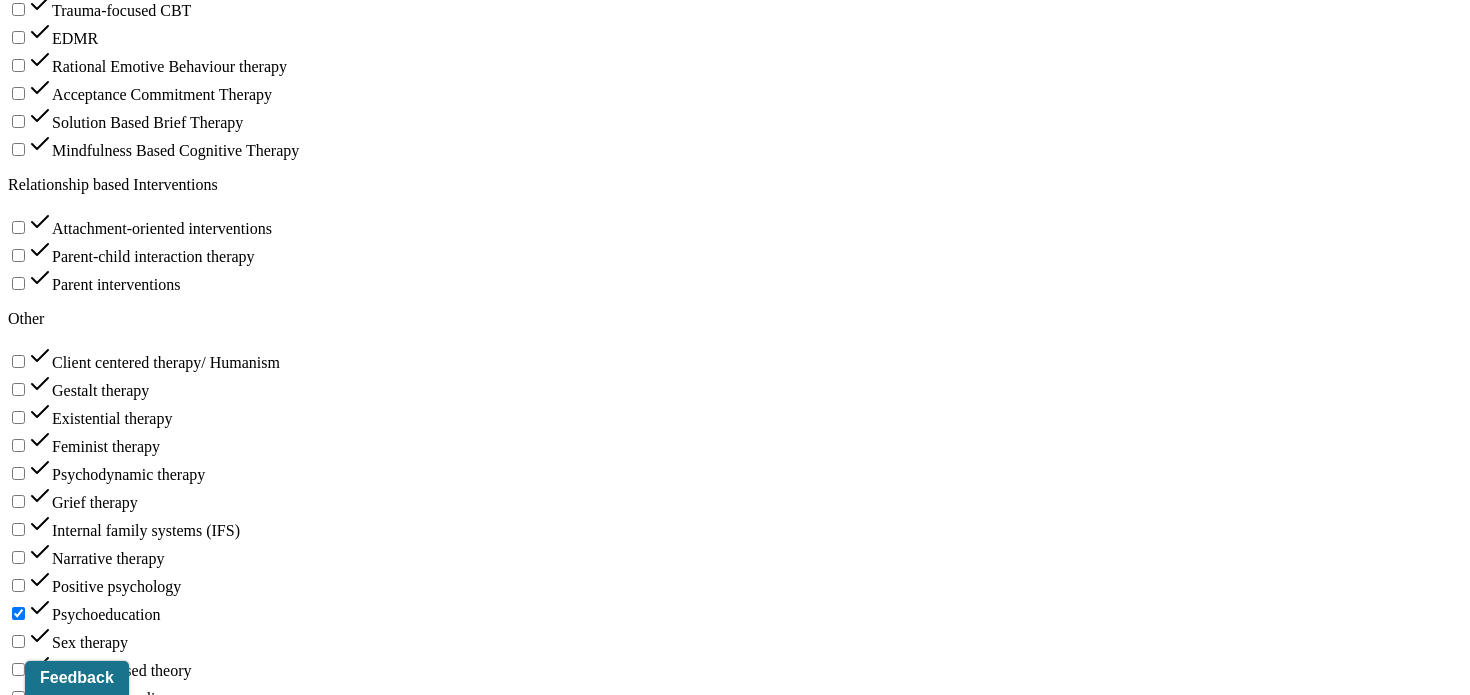 scroll, scrollTop: 2878, scrollLeft: 0, axis: vertical 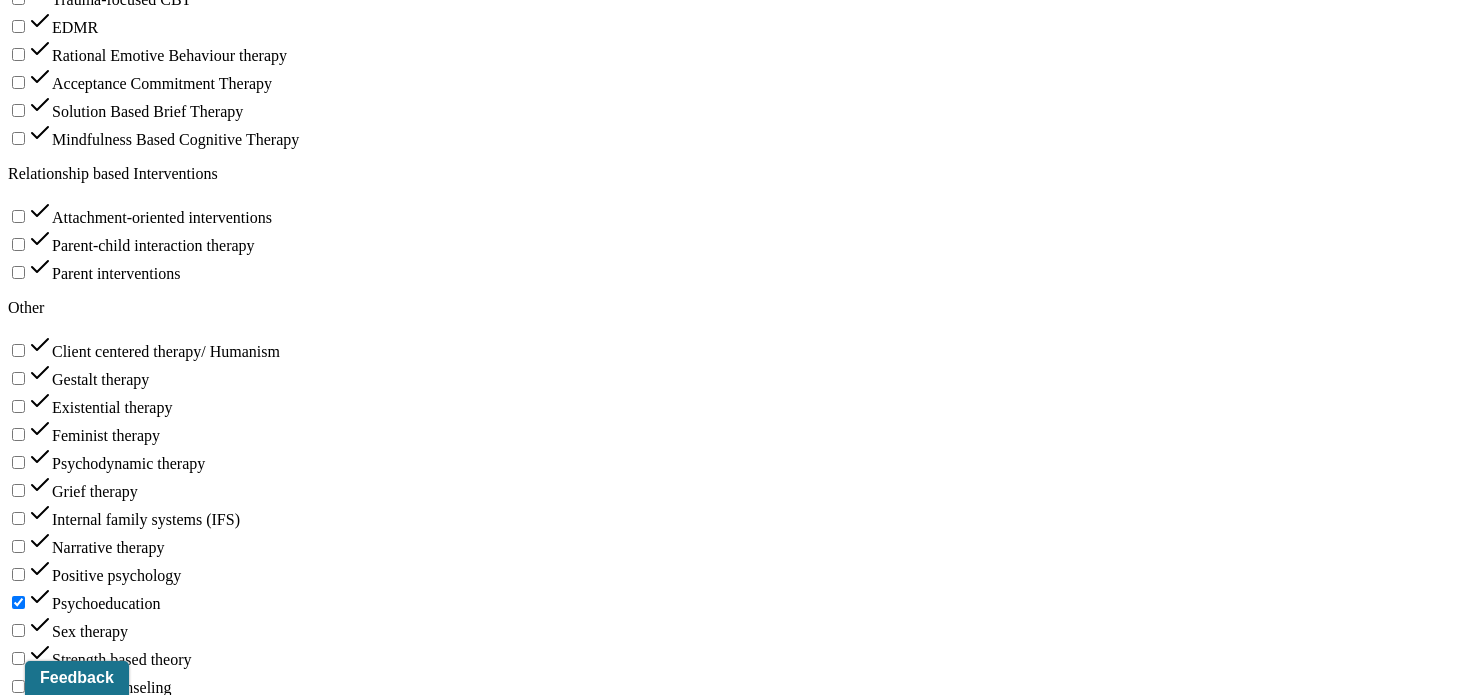 type on "VH" 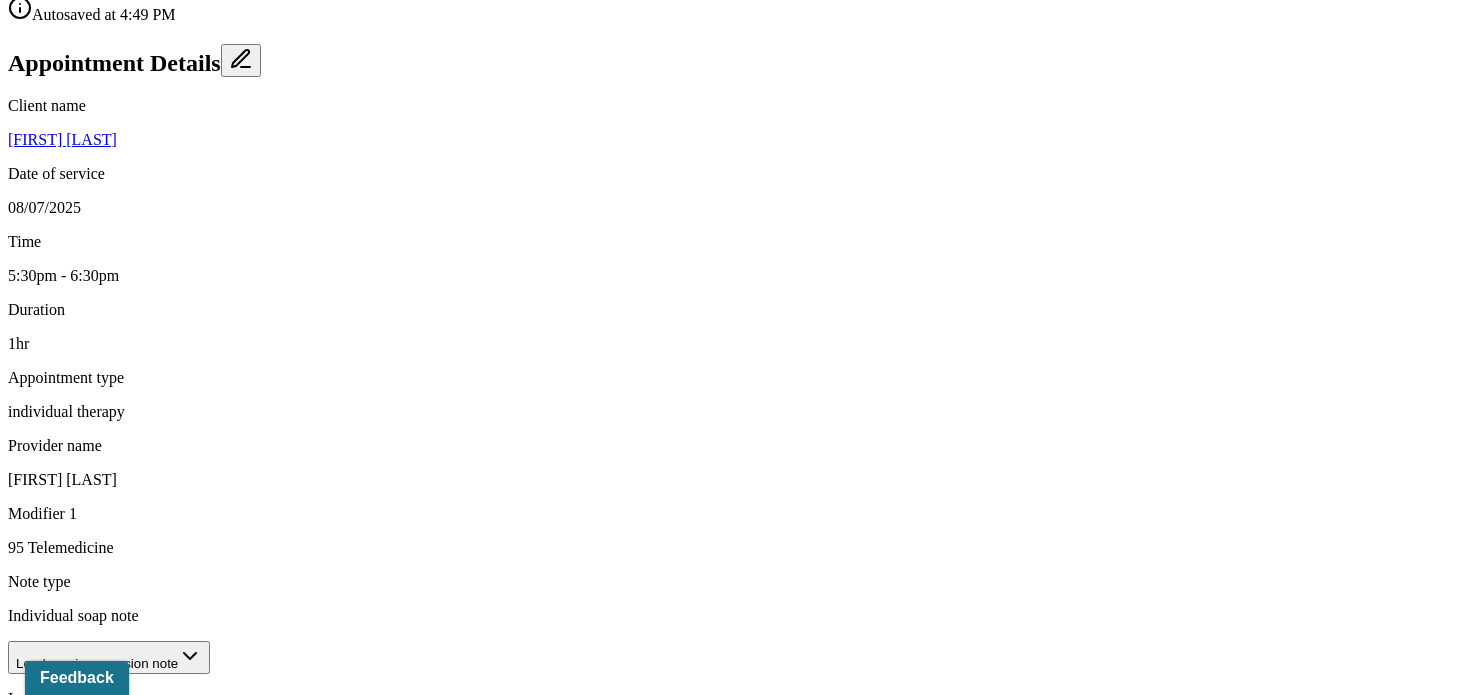 scroll, scrollTop: 619, scrollLeft: 0, axis: vertical 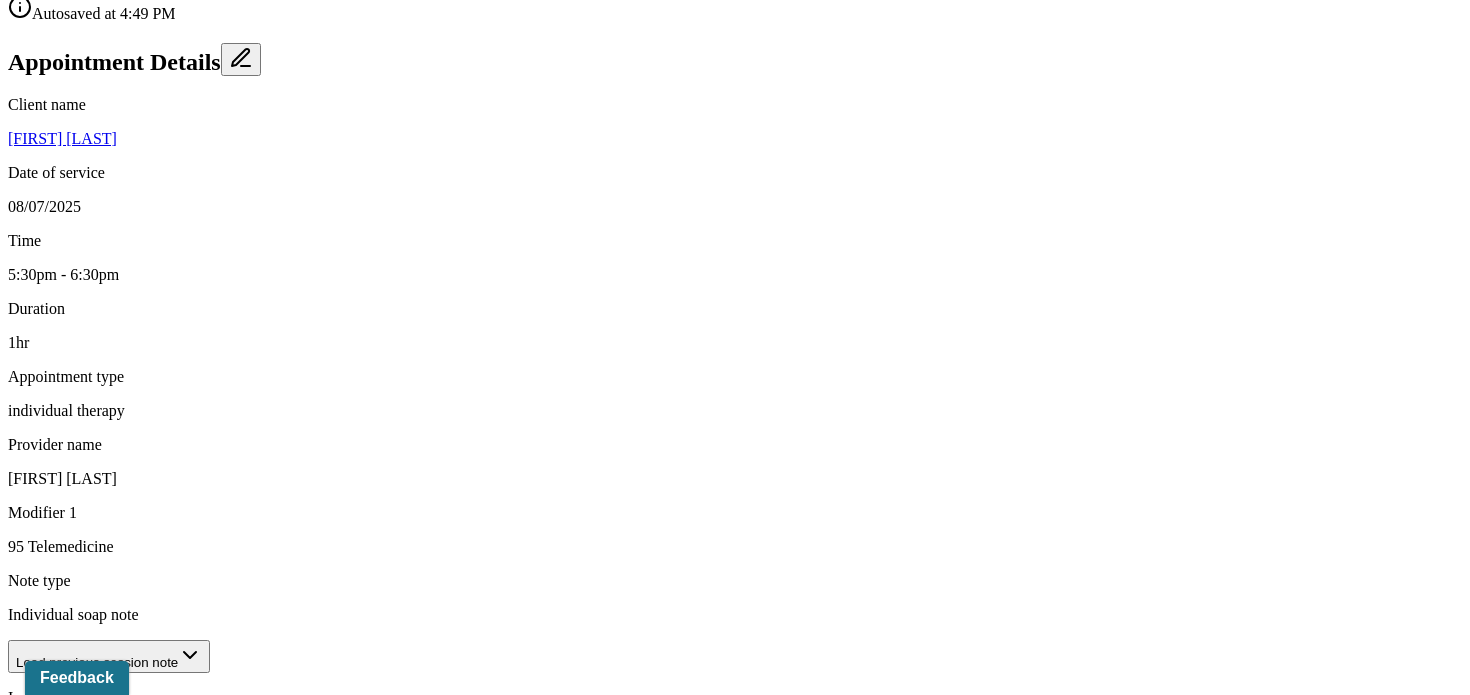 click on "Anxiety, catastrophizing" at bounding box center (413, 1434) 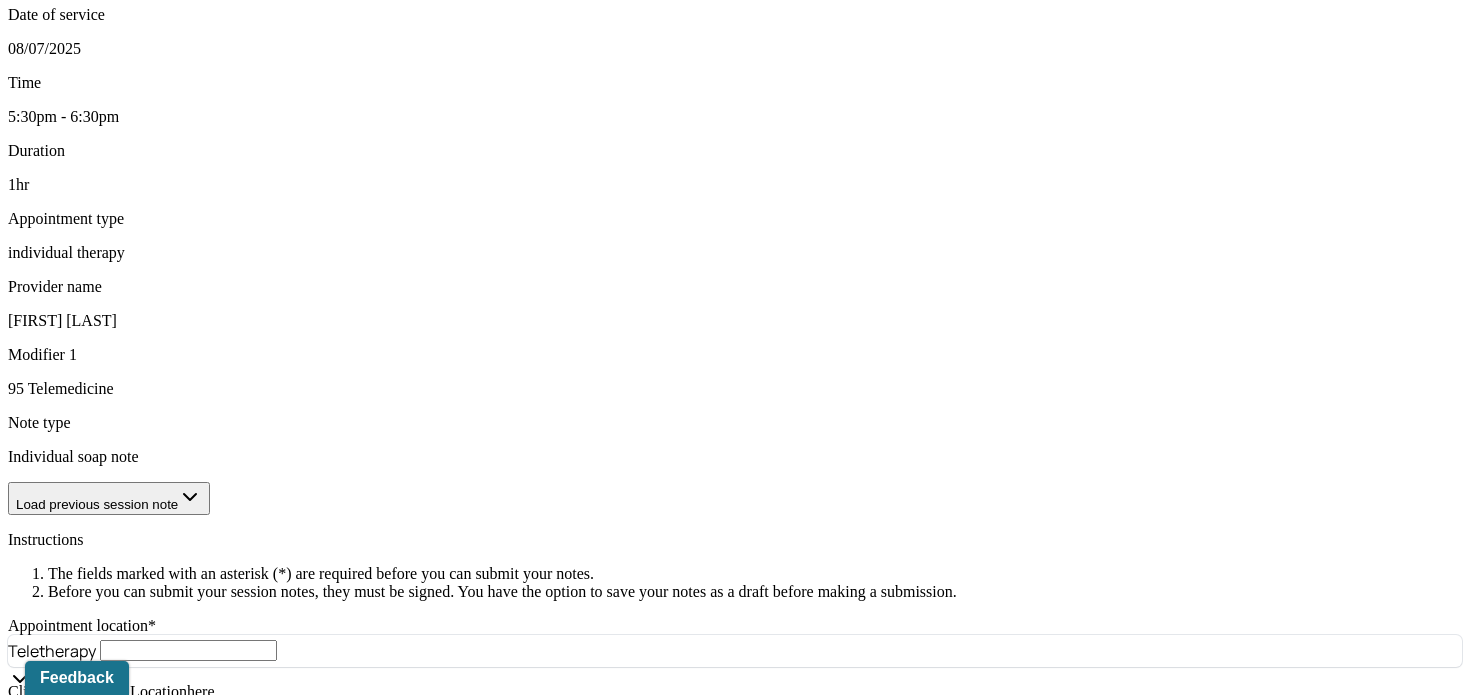scroll, scrollTop: 1089, scrollLeft: 0, axis: vertical 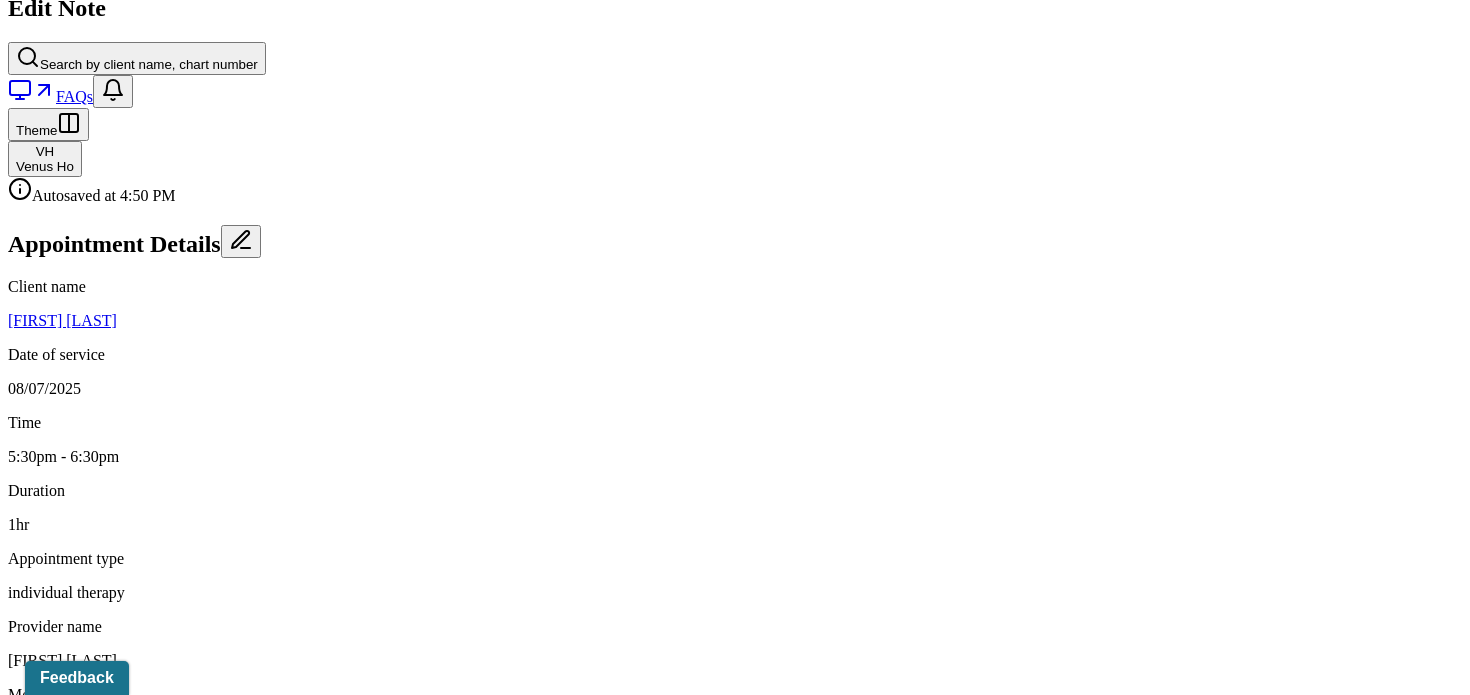 click on "Anxiety, catastrophizing, overthinking" at bounding box center (413, 1616) 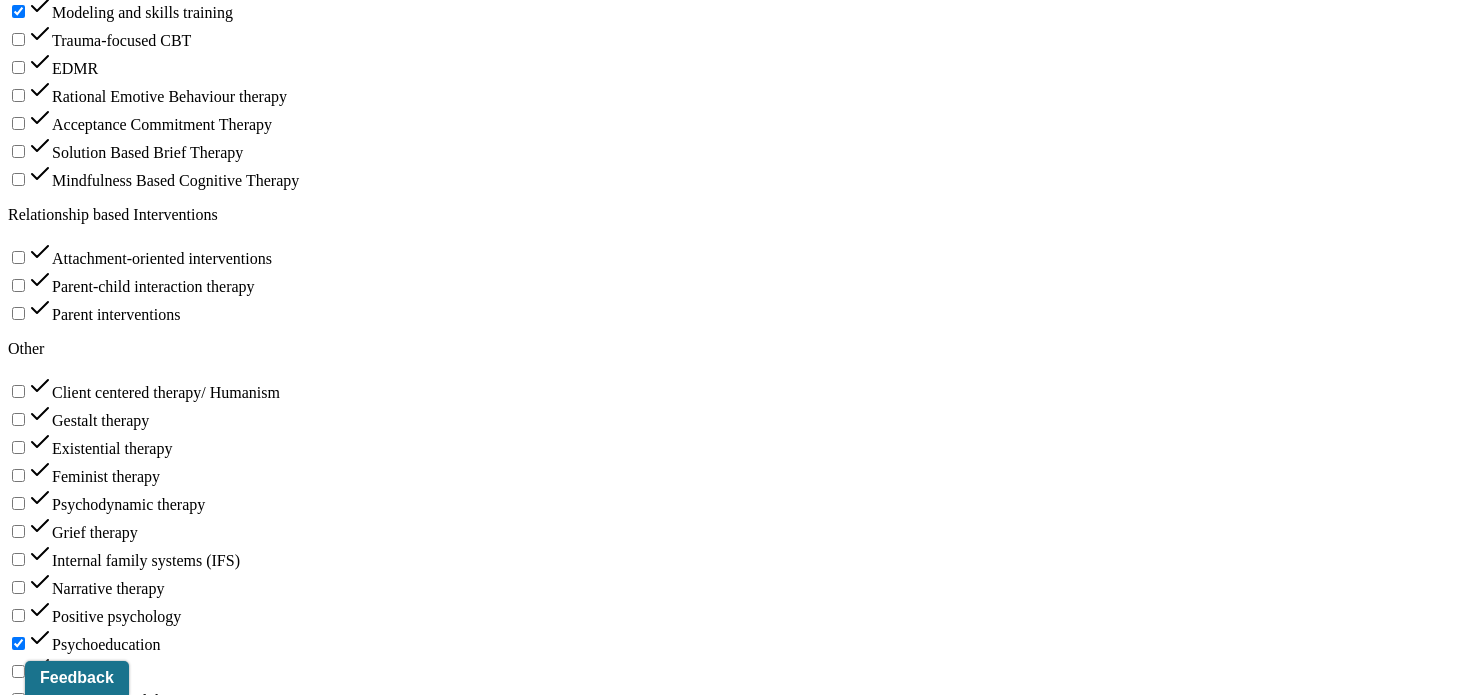 scroll, scrollTop: 2878, scrollLeft: 0, axis: vertical 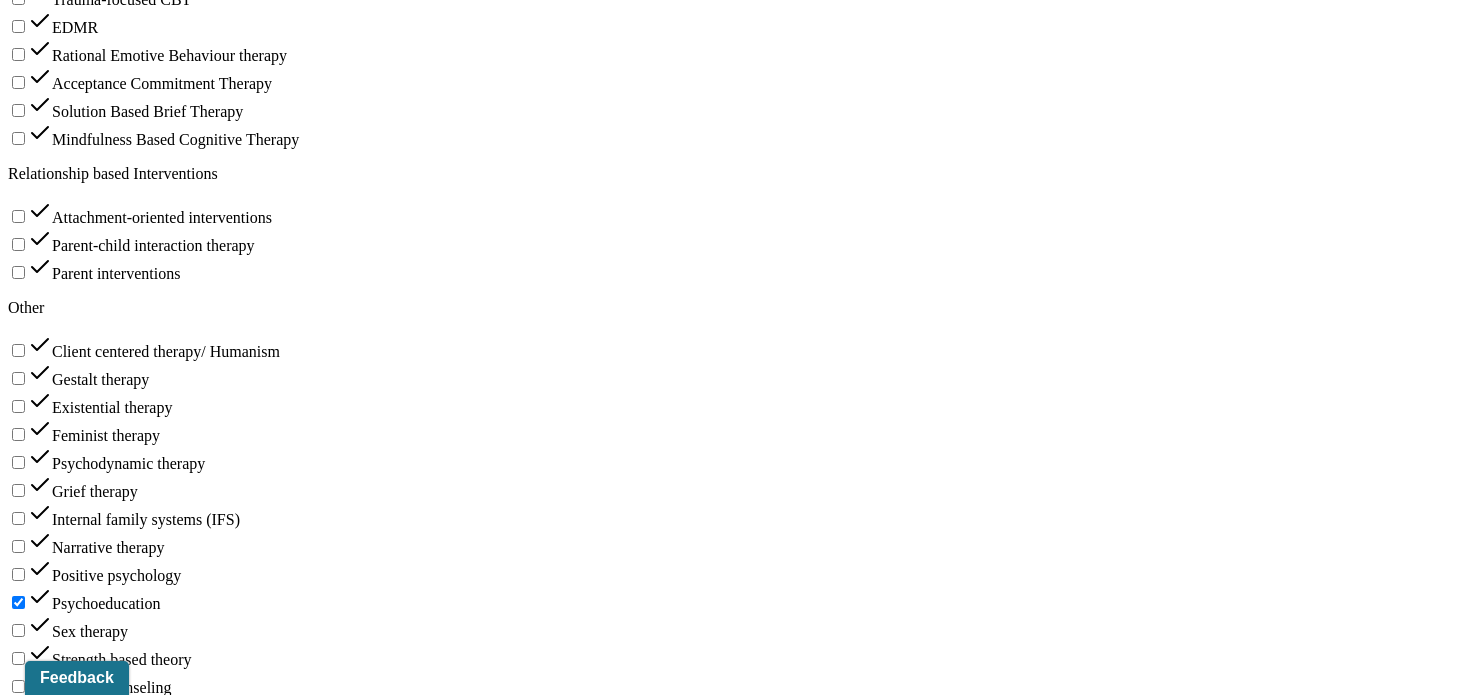 type on "Anxiety, catastrophizing, difficulty coping with uncertainty" 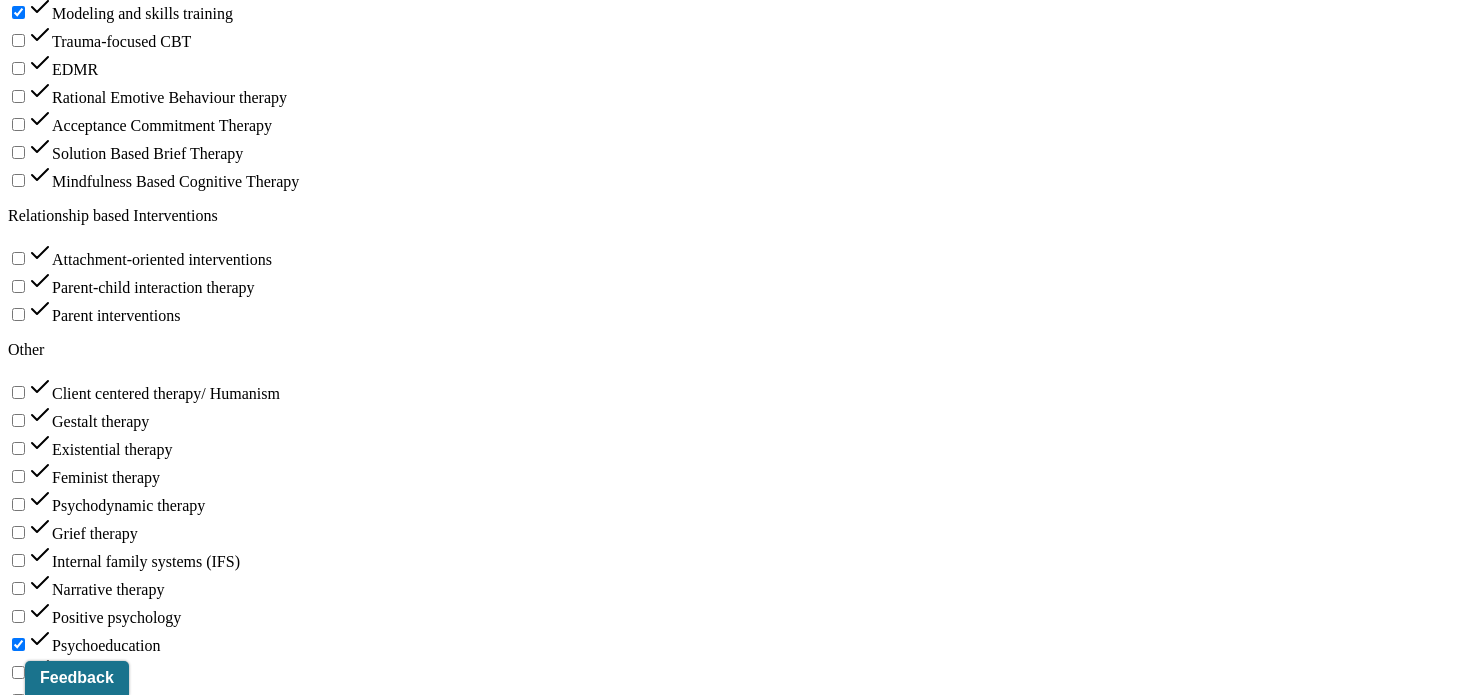 scroll, scrollTop: 2819, scrollLeft: 0, axis: vertical 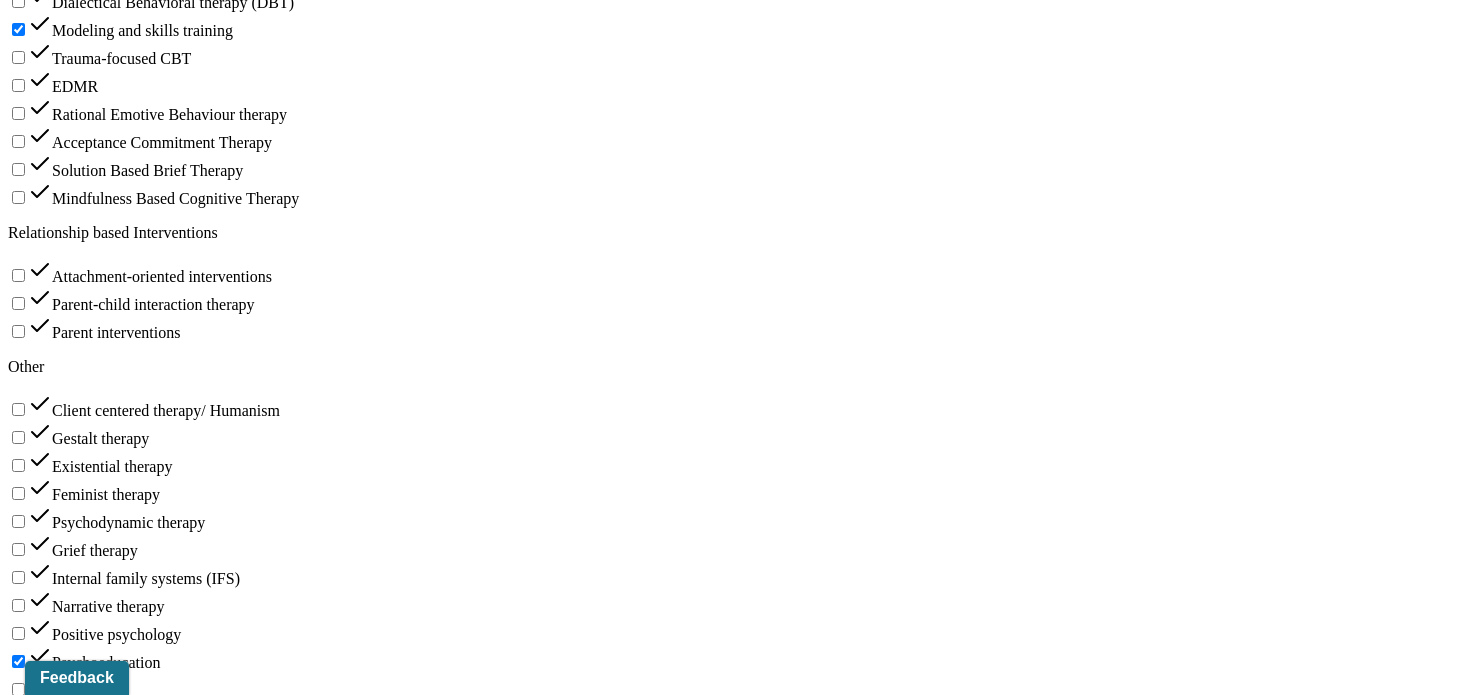 click on "Submit for review" at bounding box center (162, 2142) 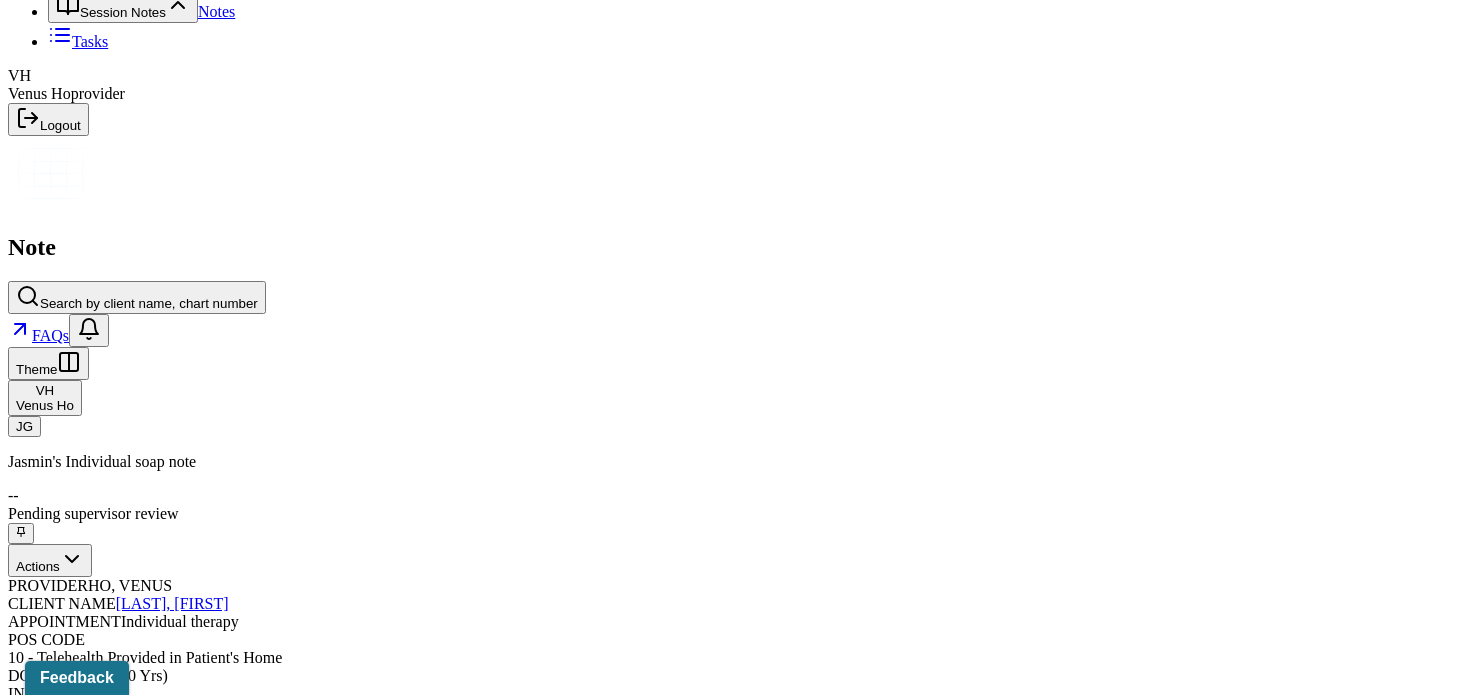 scroll, scrollTop: 0, scrollLeft: 0, axis: both 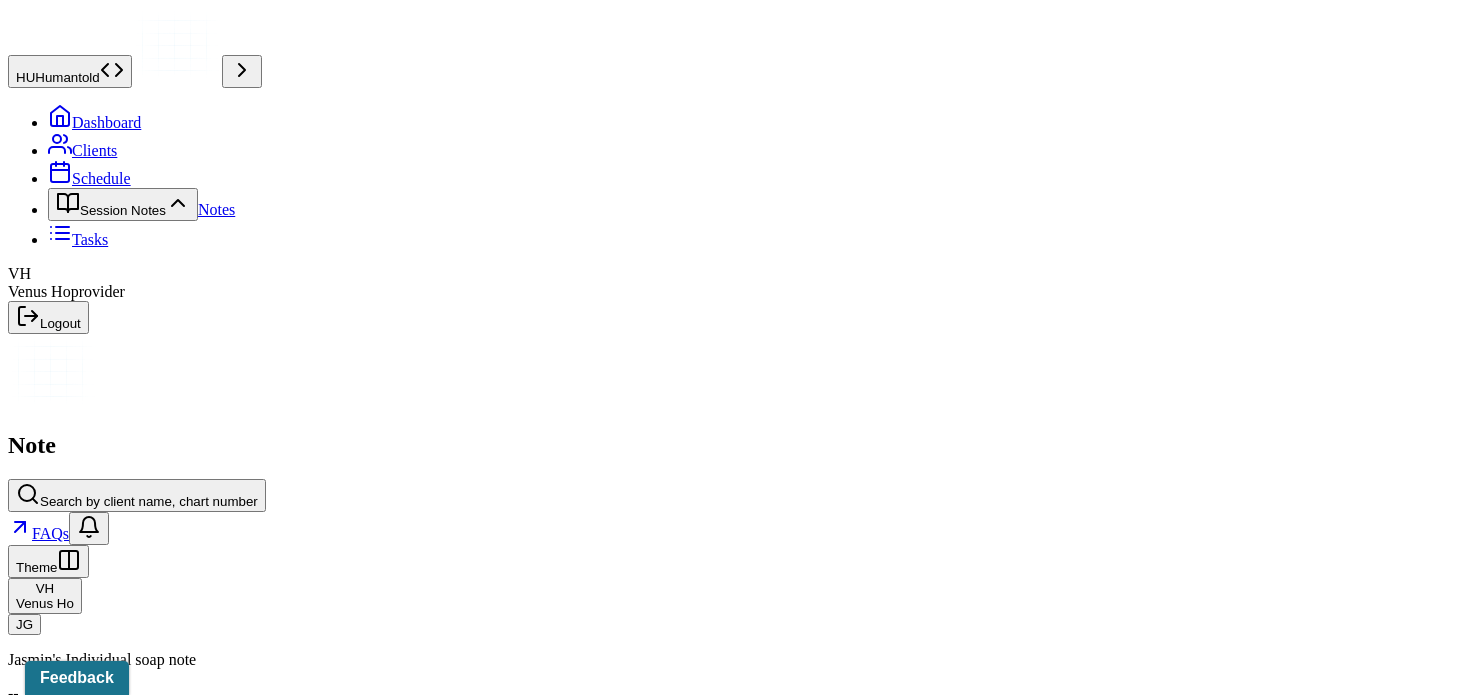 click on "Clients" at bounding box center (82, 150) 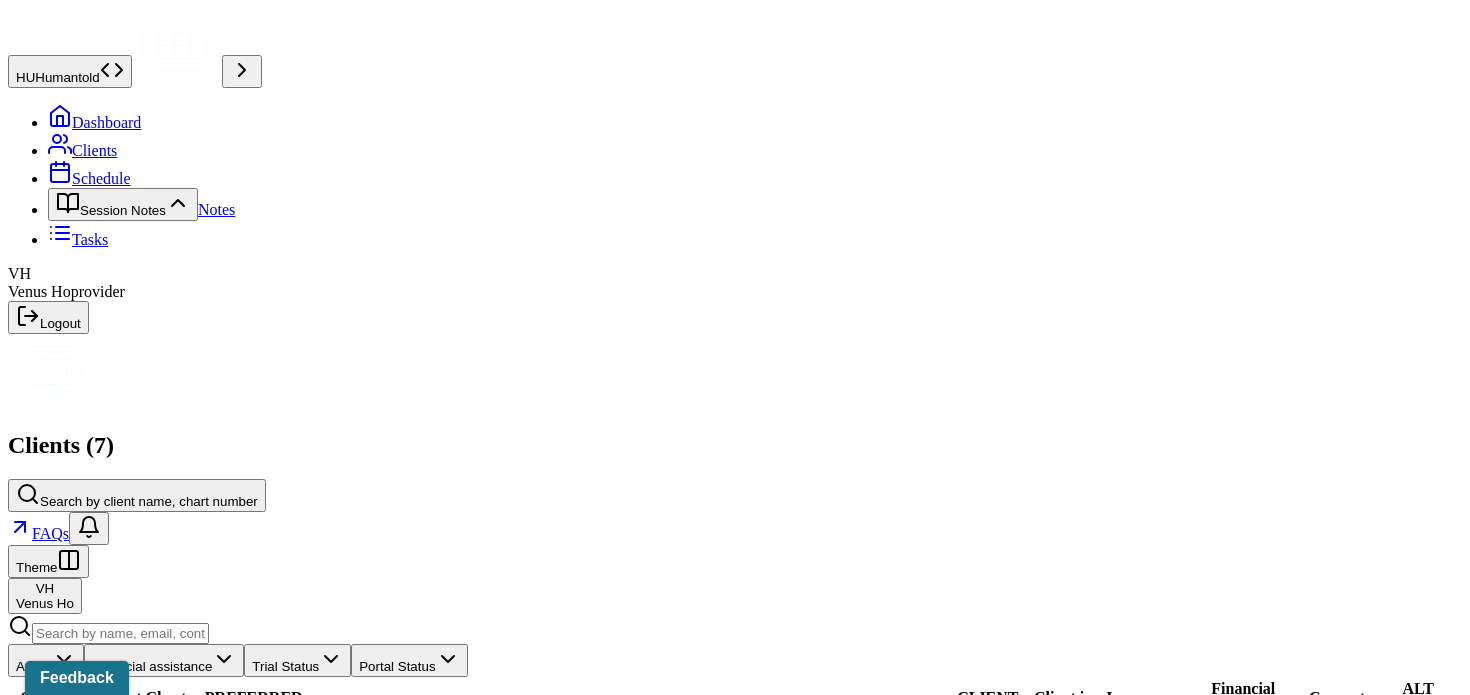 click on "HU Humantold" at bounding box center [70, 71] 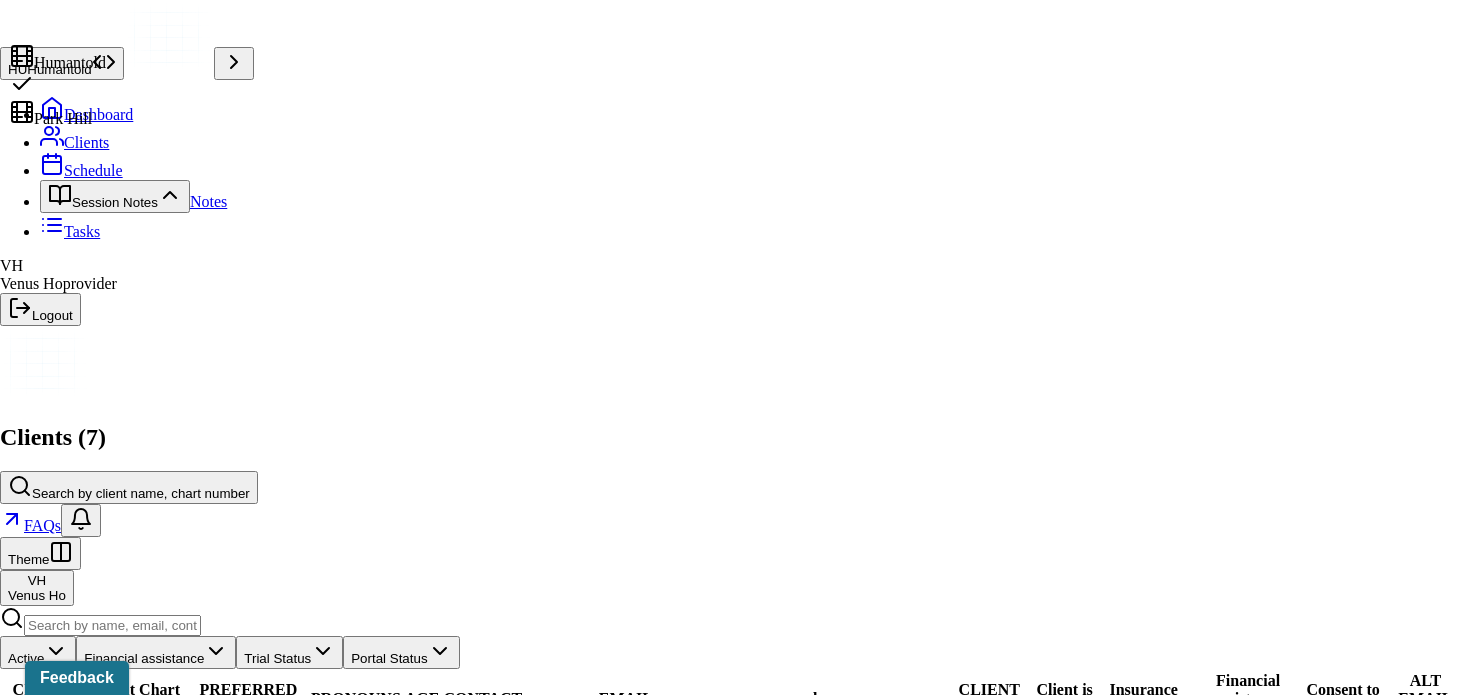 click on "Park Hill" at bounding box center [160, 114] 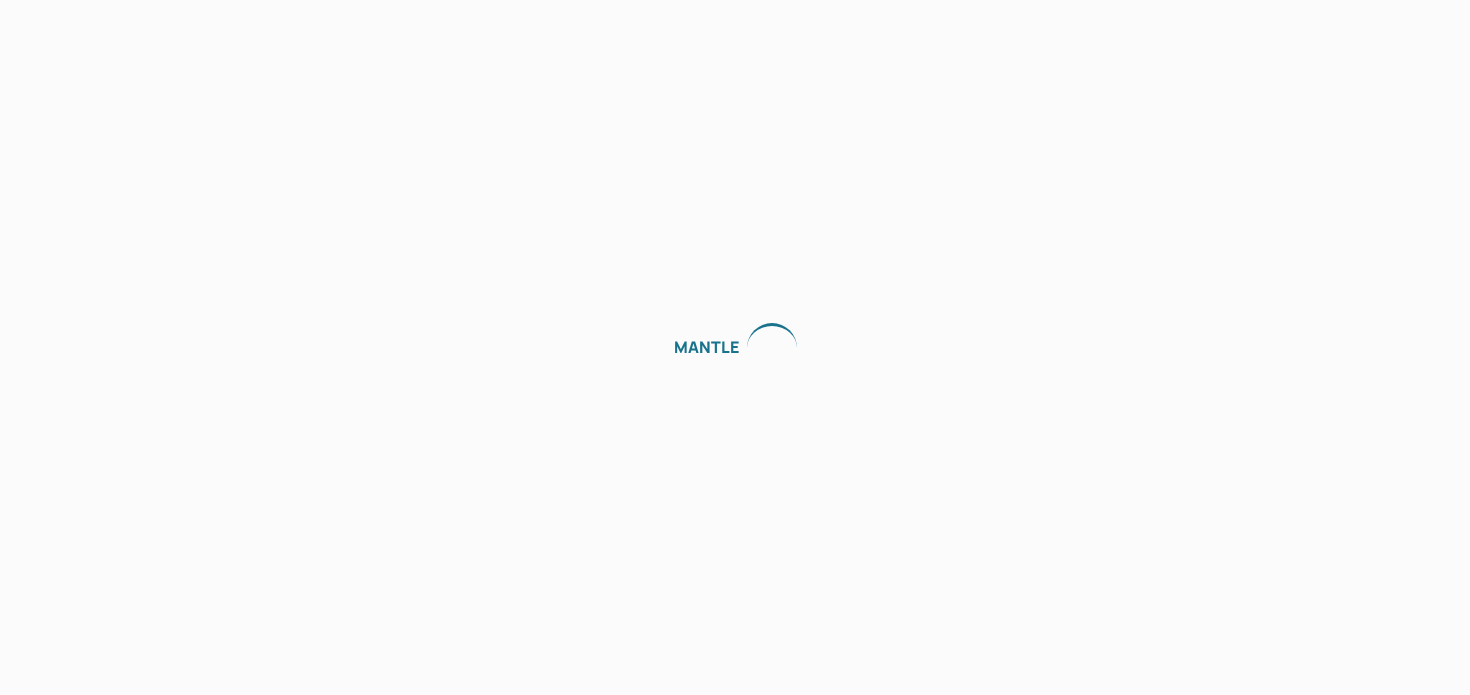 scroll, scrollTop: 0, scrollLeft: 0, axis: both 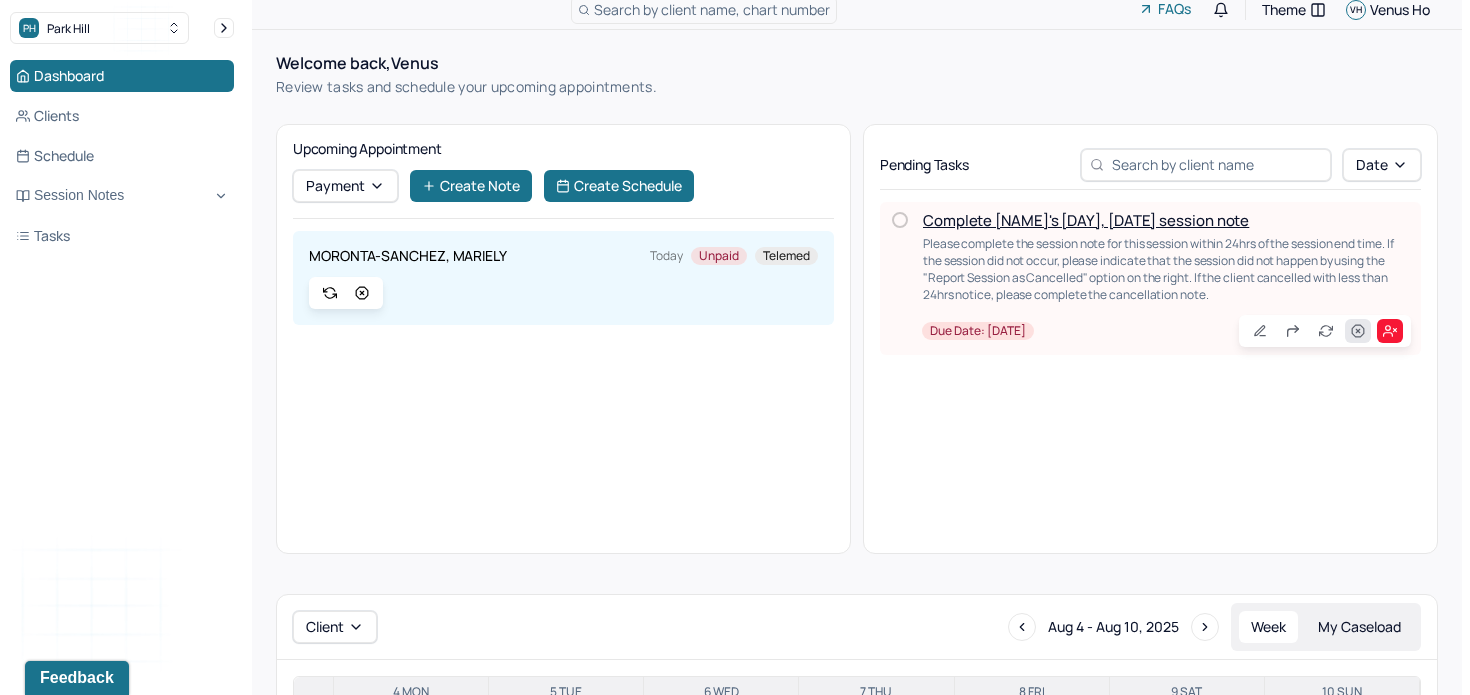 click at bounding box center (1358, 331) 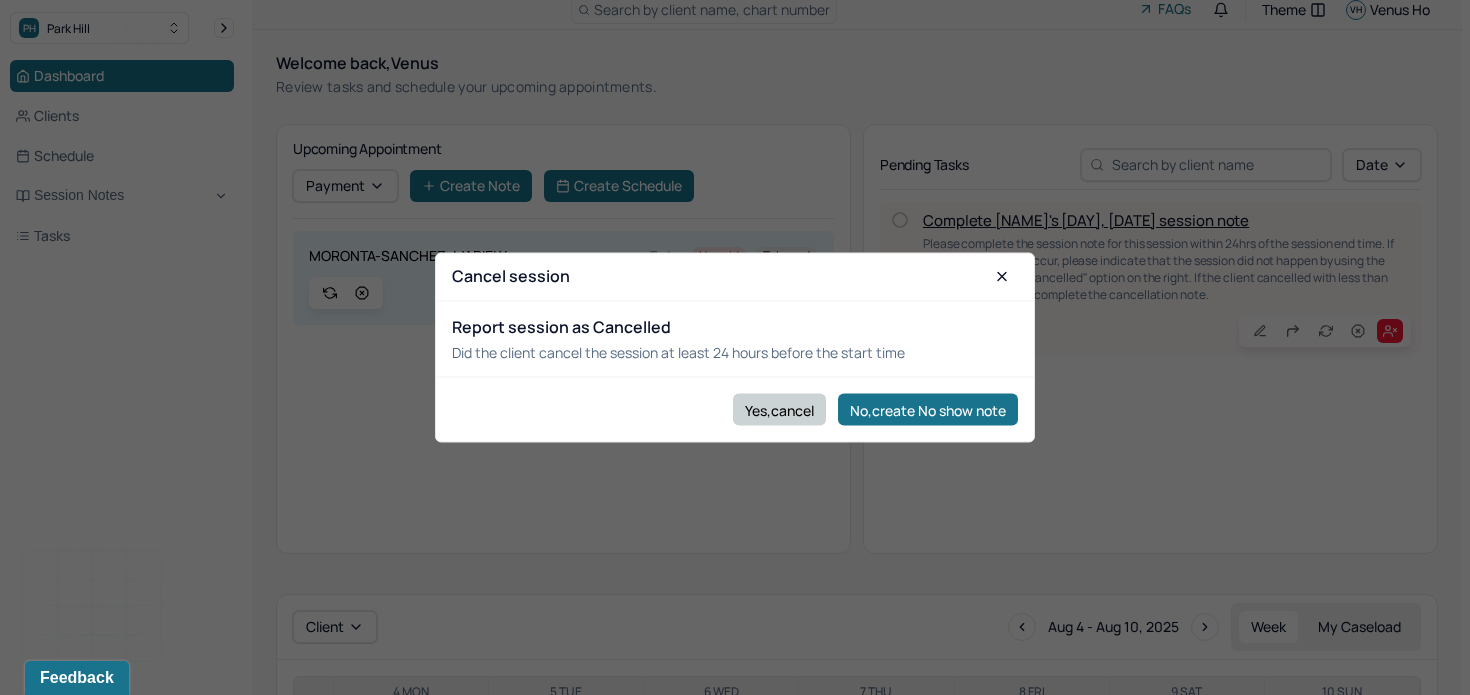 click on "Yes,cancel" at bounding box center [779, 410] 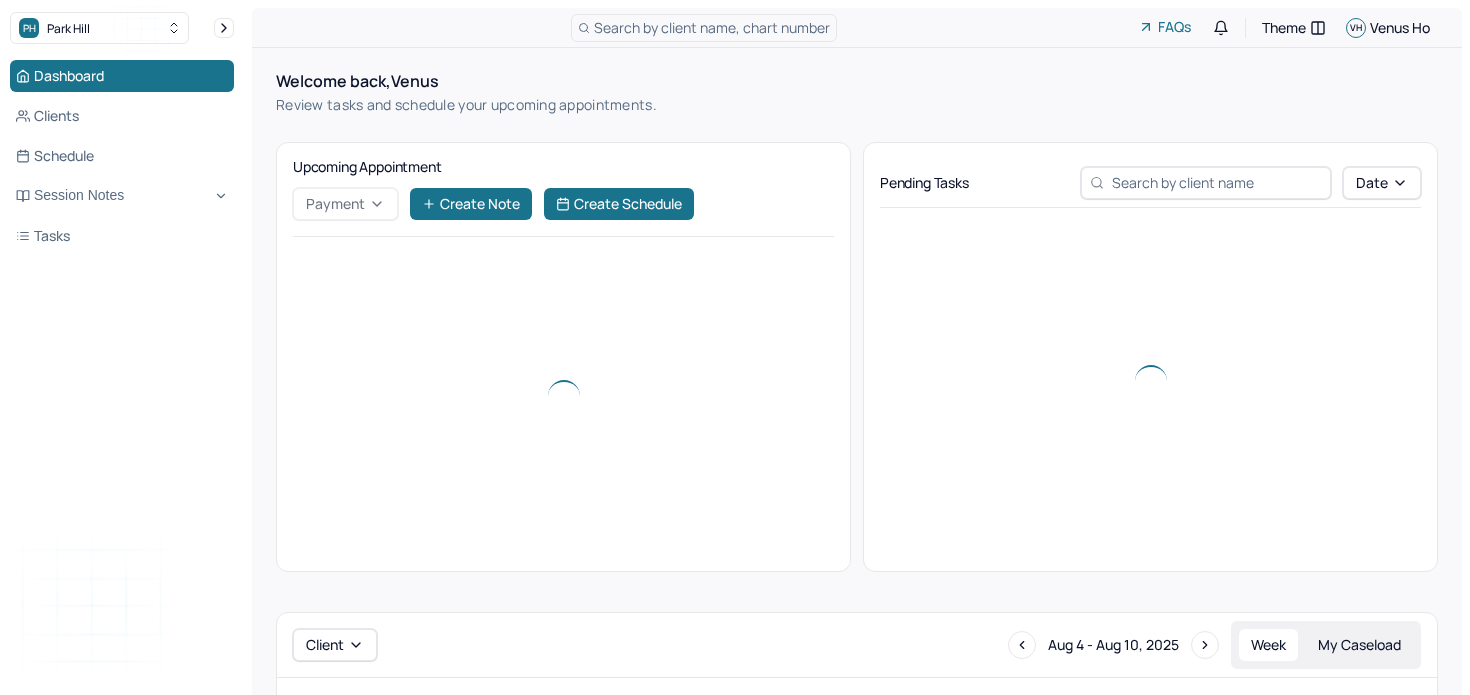 scroll, scrollTop: 0, scrollLeft: 0, axis: both 